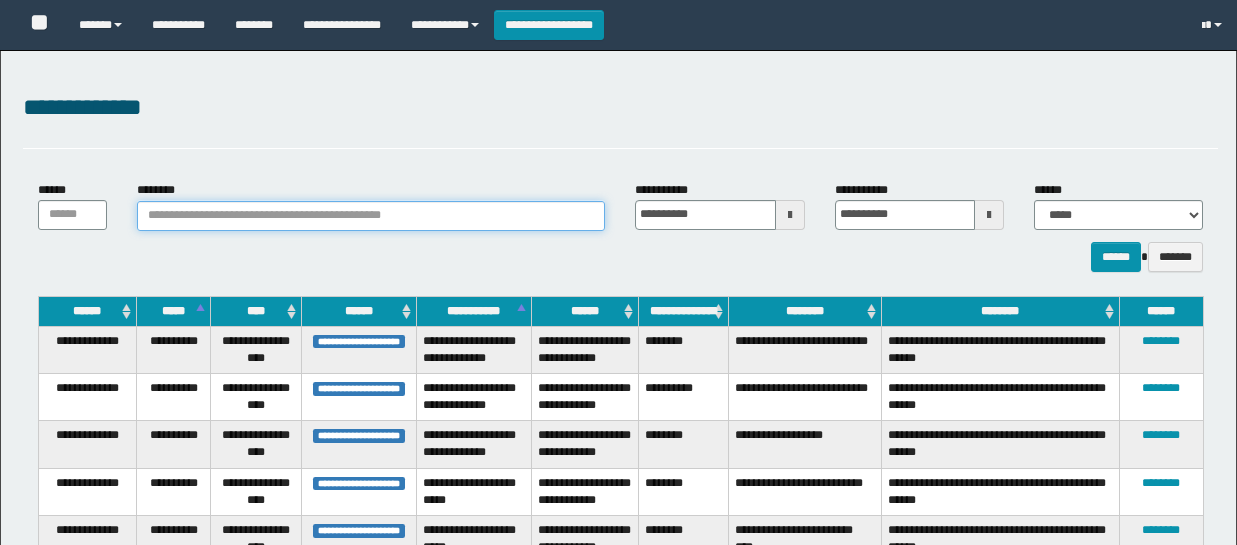 click on "********" at bounding box center [371, 216] 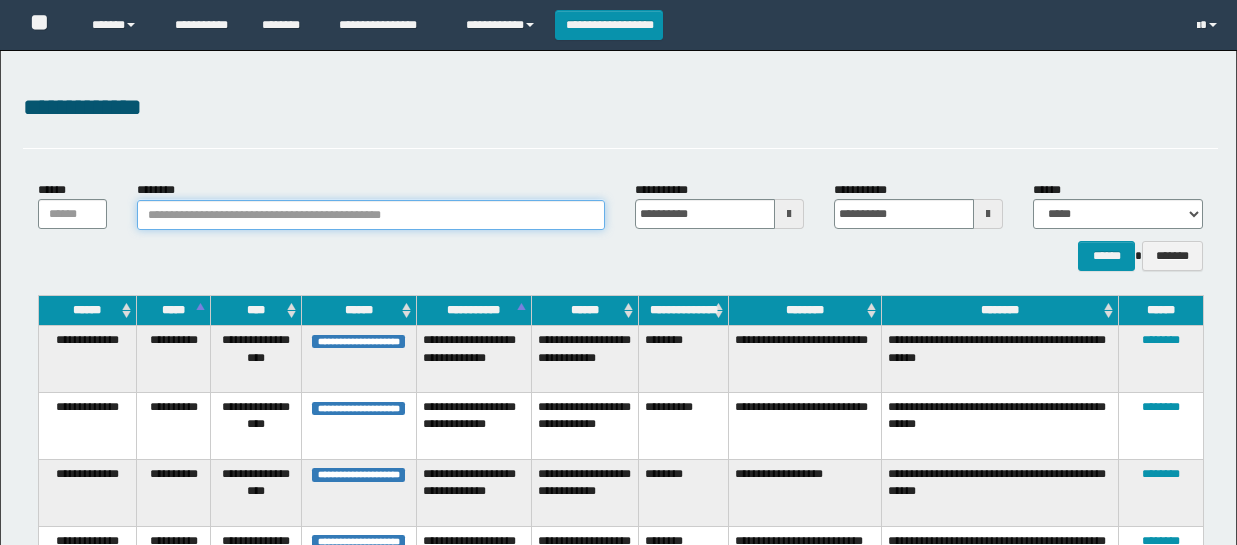 scroll, scrollTop: 0, scrollLeft: 0, axis: both 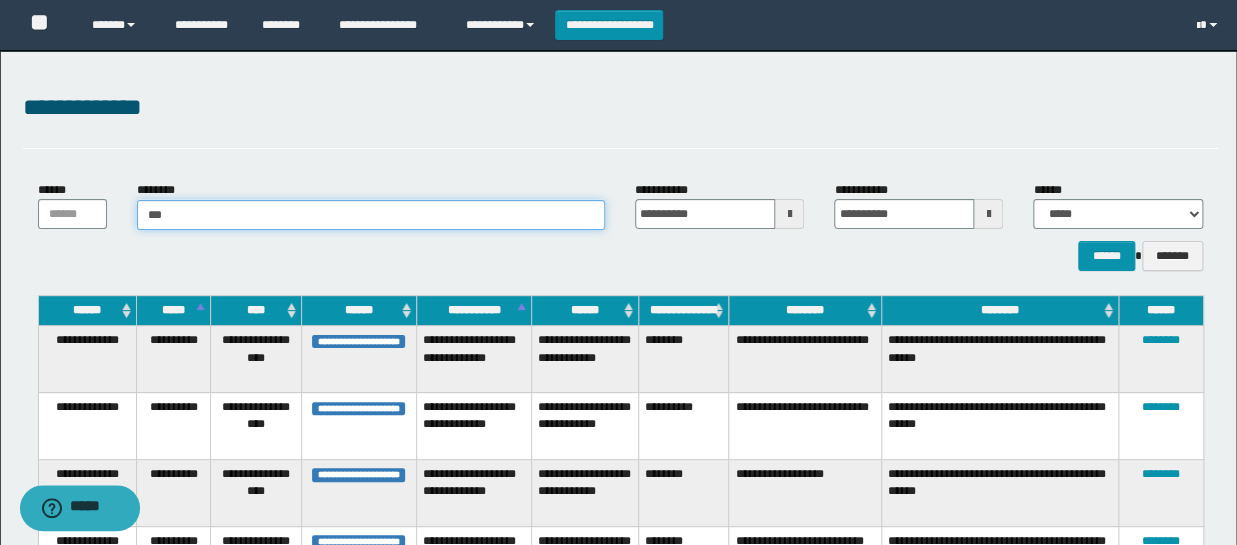 type on "****" 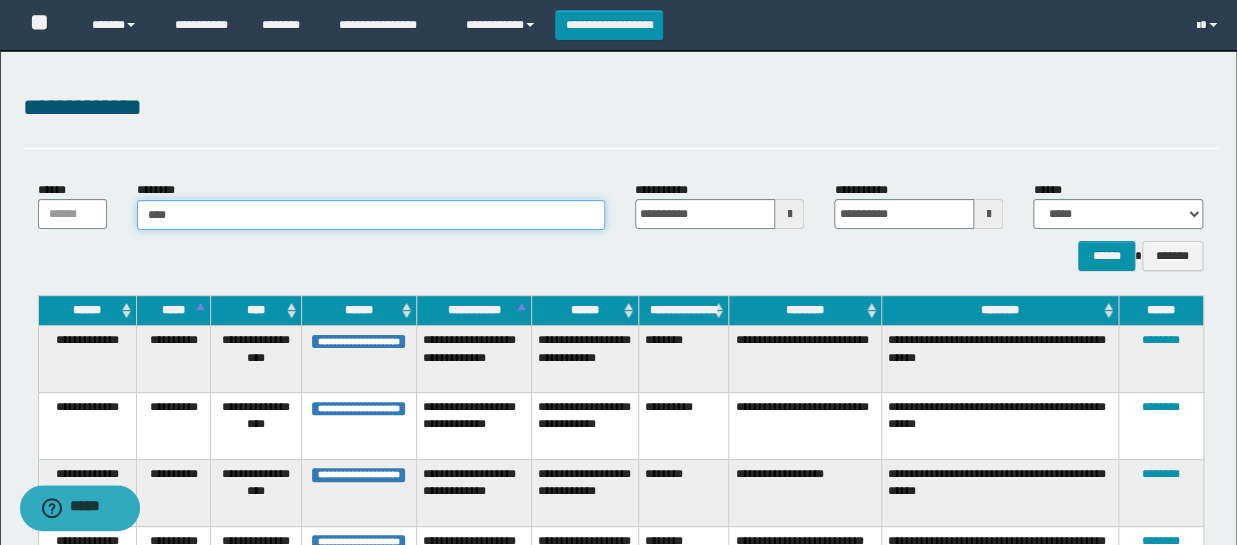 type on "****" 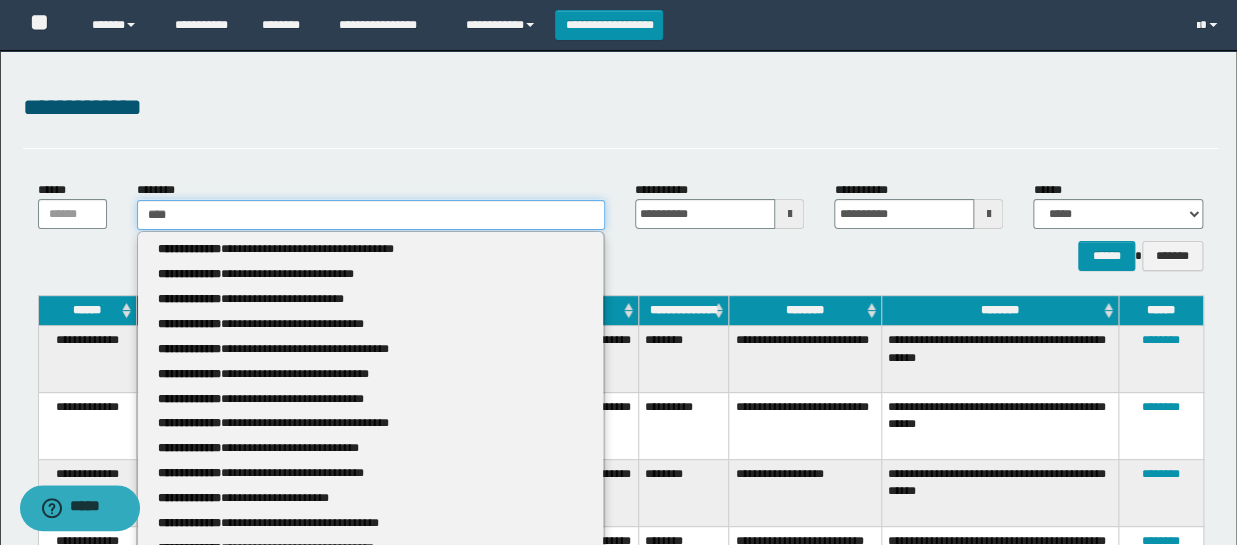 type 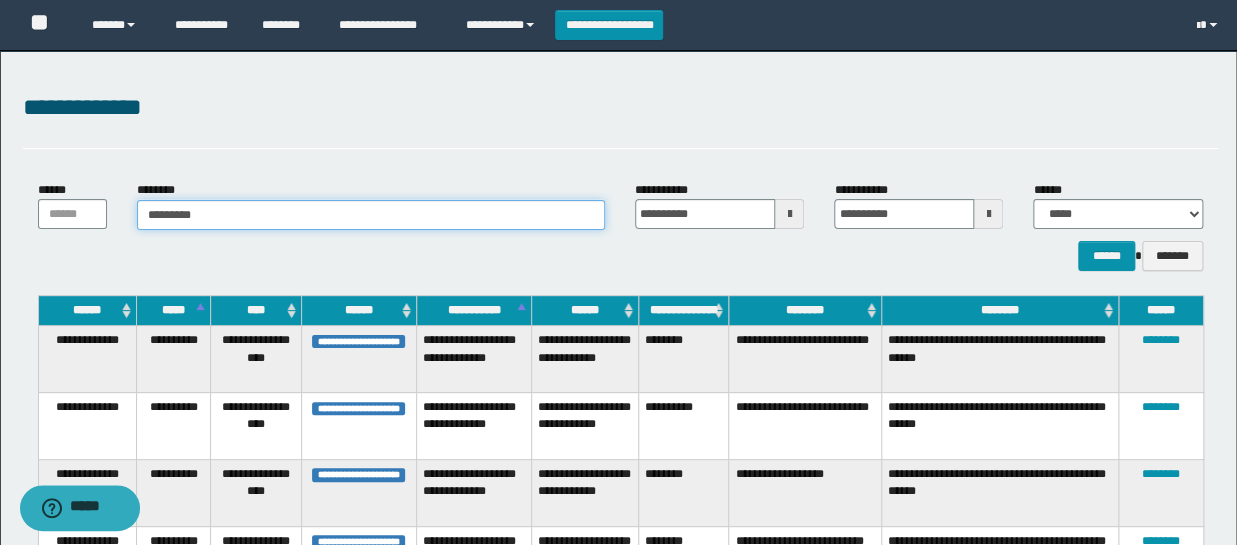 type on "**********" 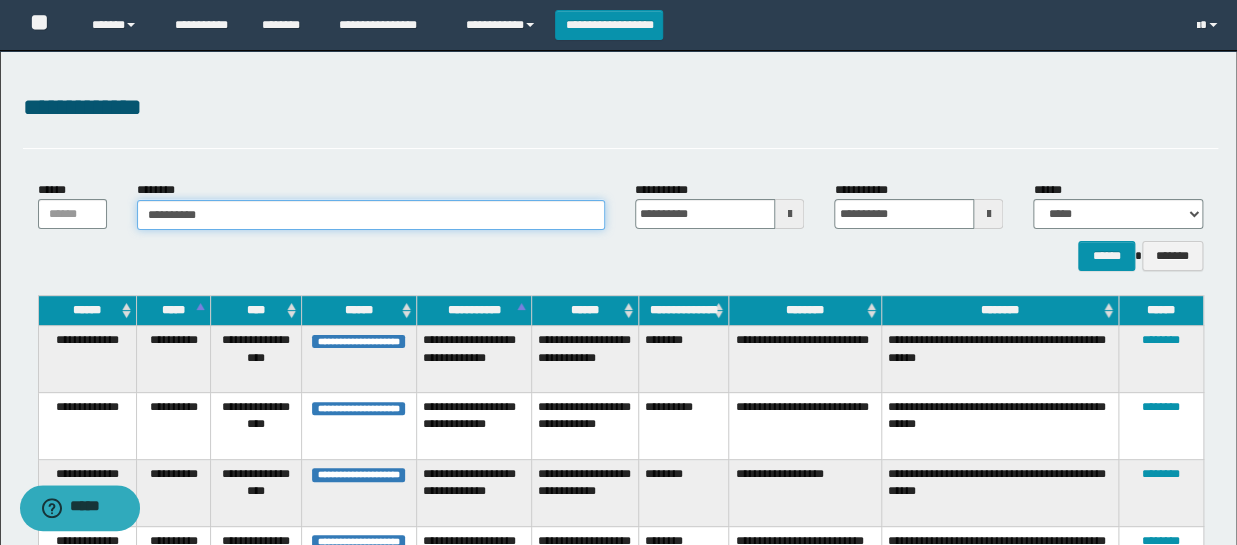 type on "**********" 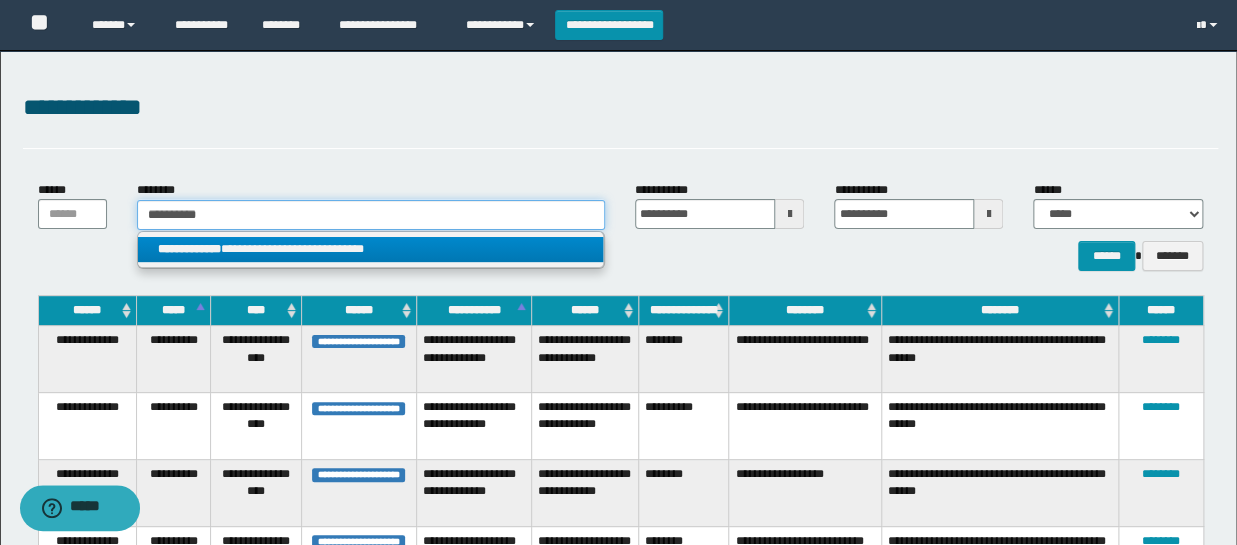 type on "**********" 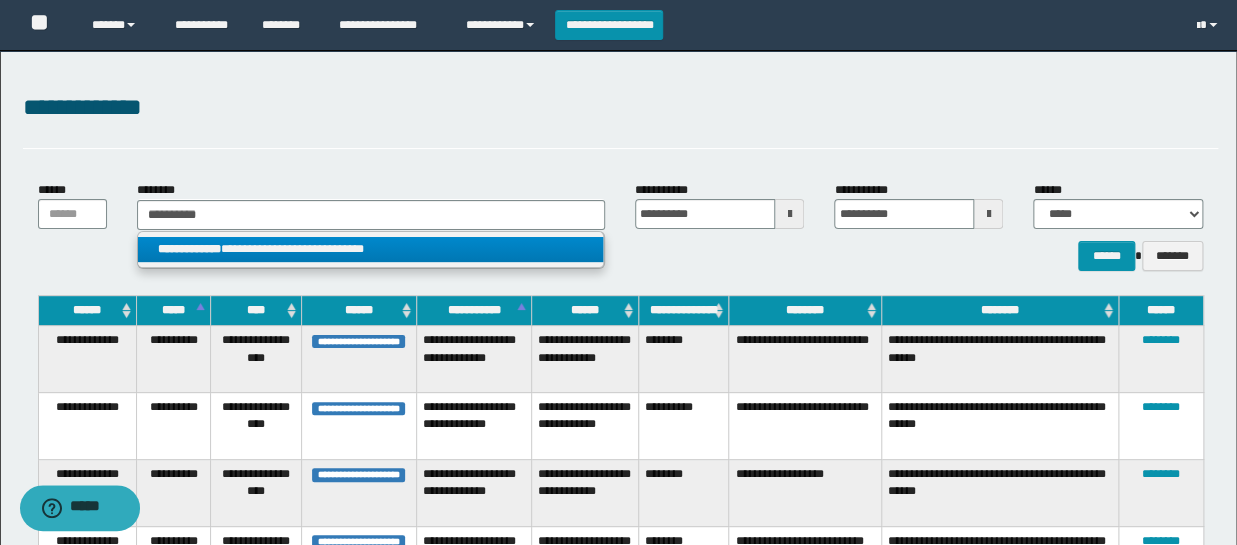 click on "**********" at bounding box center [370, 249] 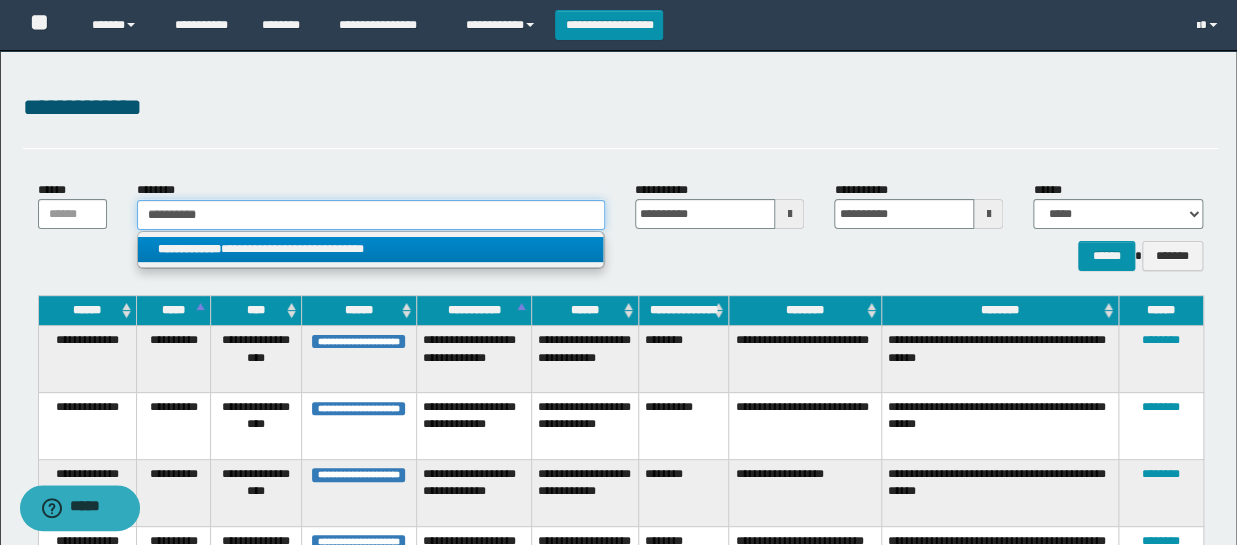 type 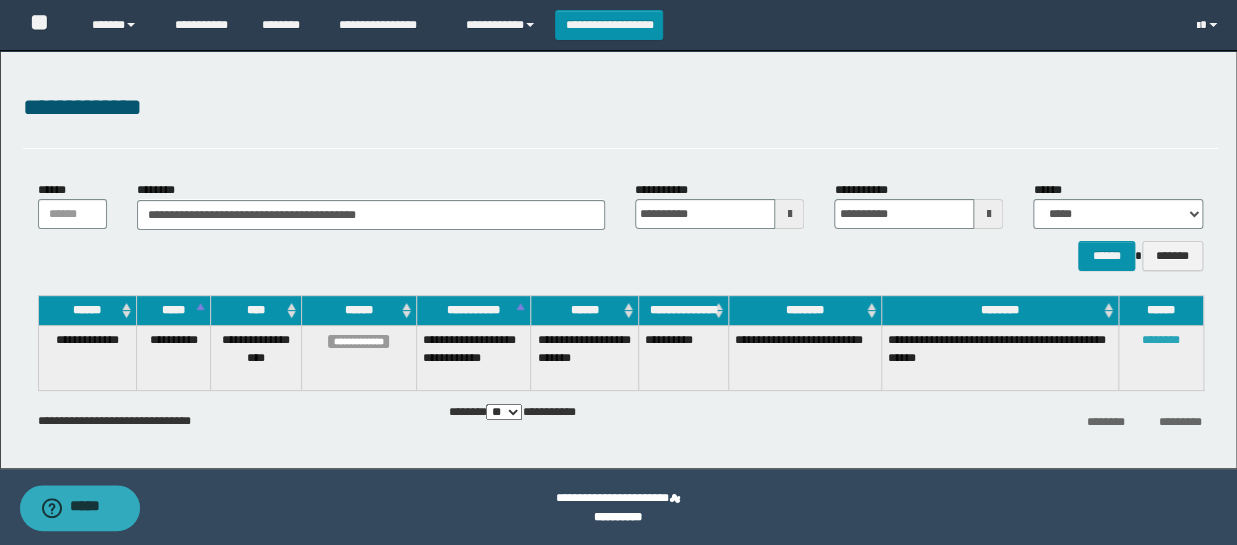 click on "********" at bounding box center (1161, 340) 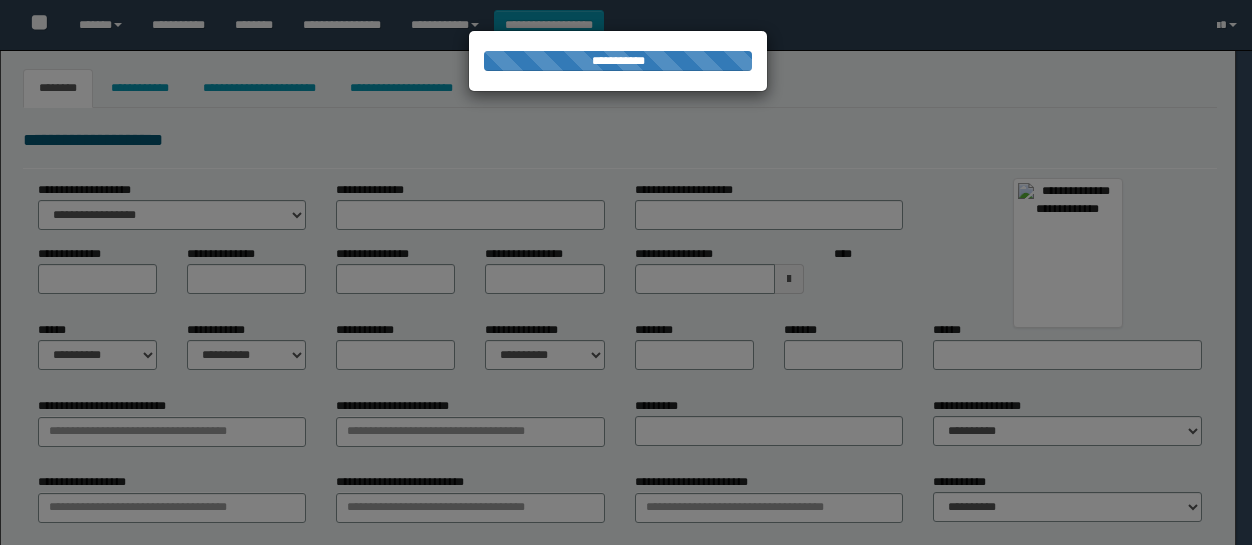 type on "******" 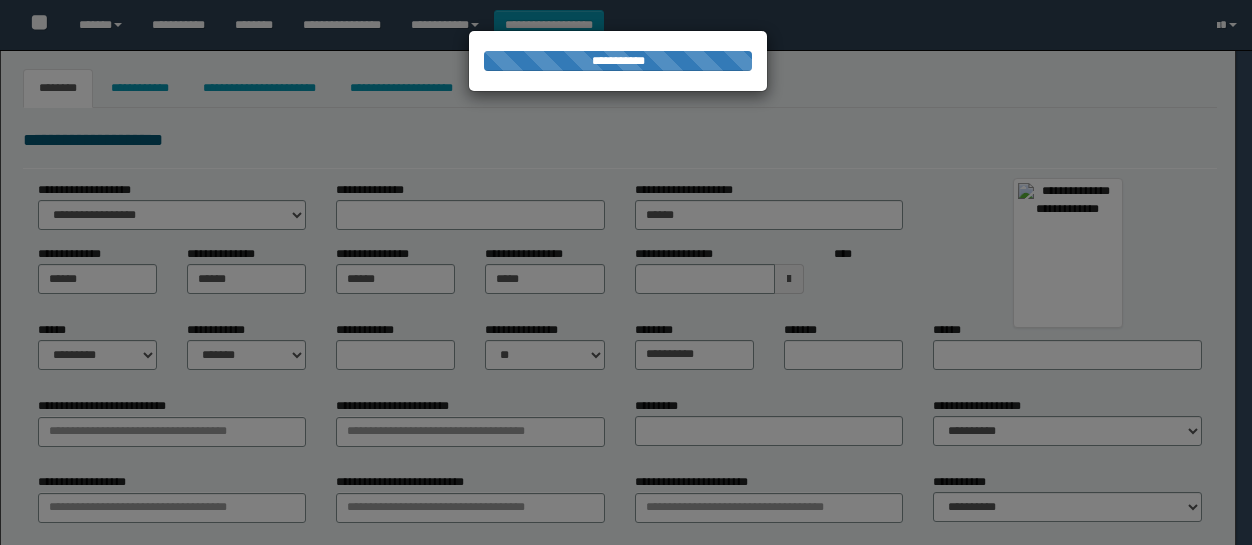 type on "**********" 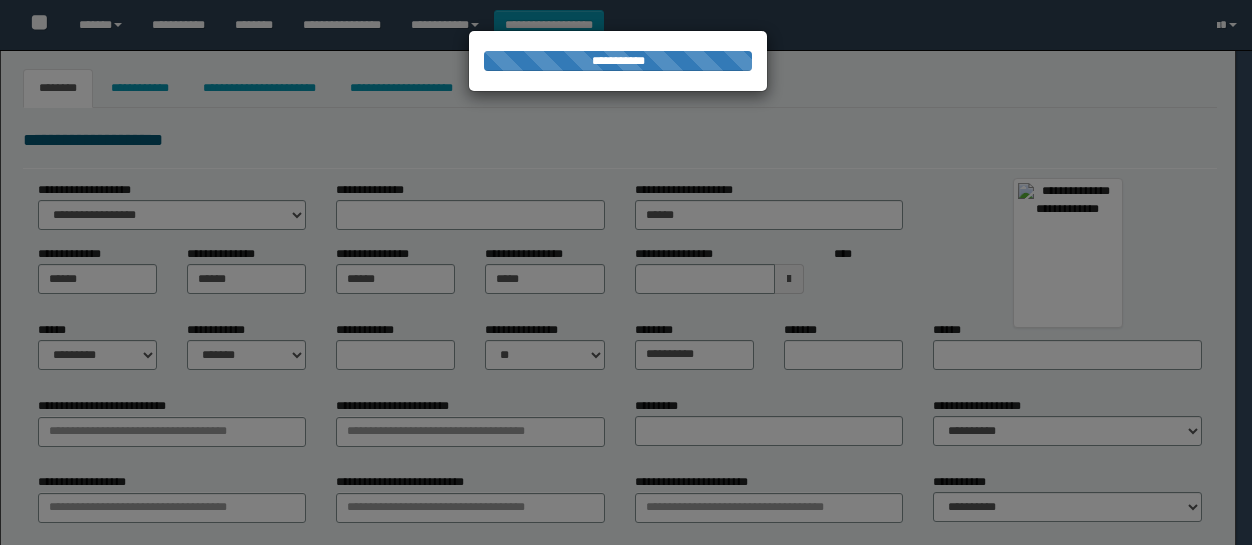 type on "**********" 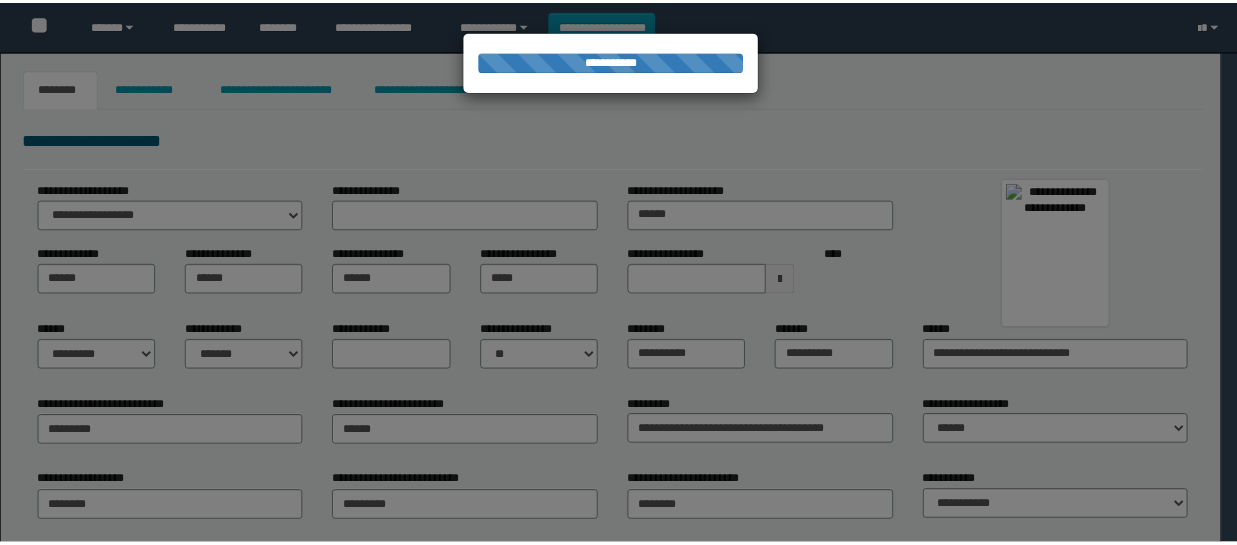 scroll, scrollTop: 0, scrollLeft: 0, axis: both 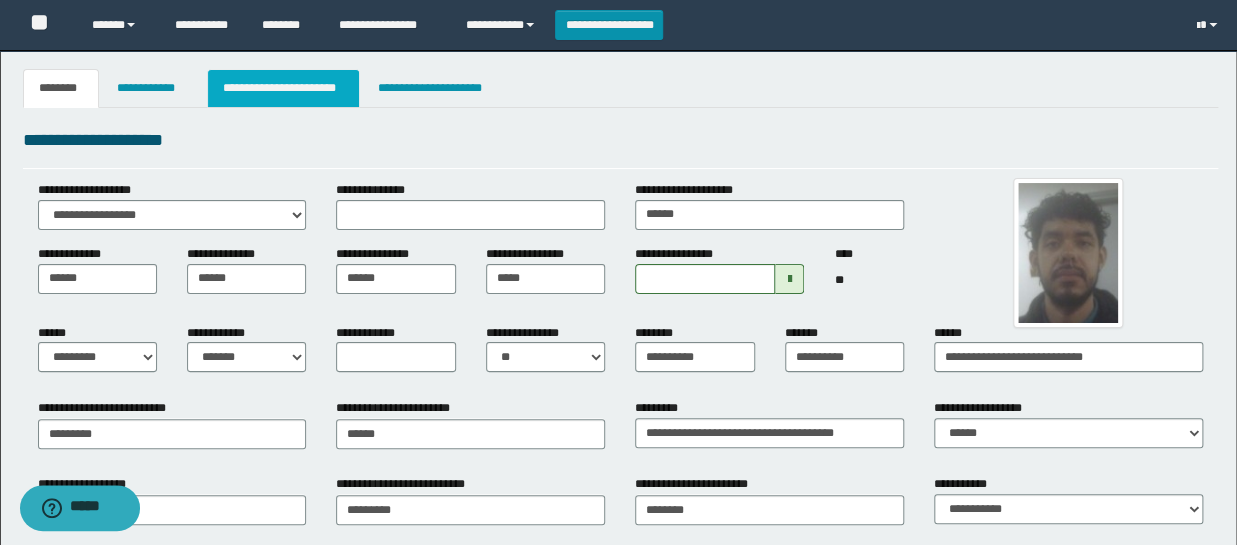 click on "**********" at bounding box center [284, 88] 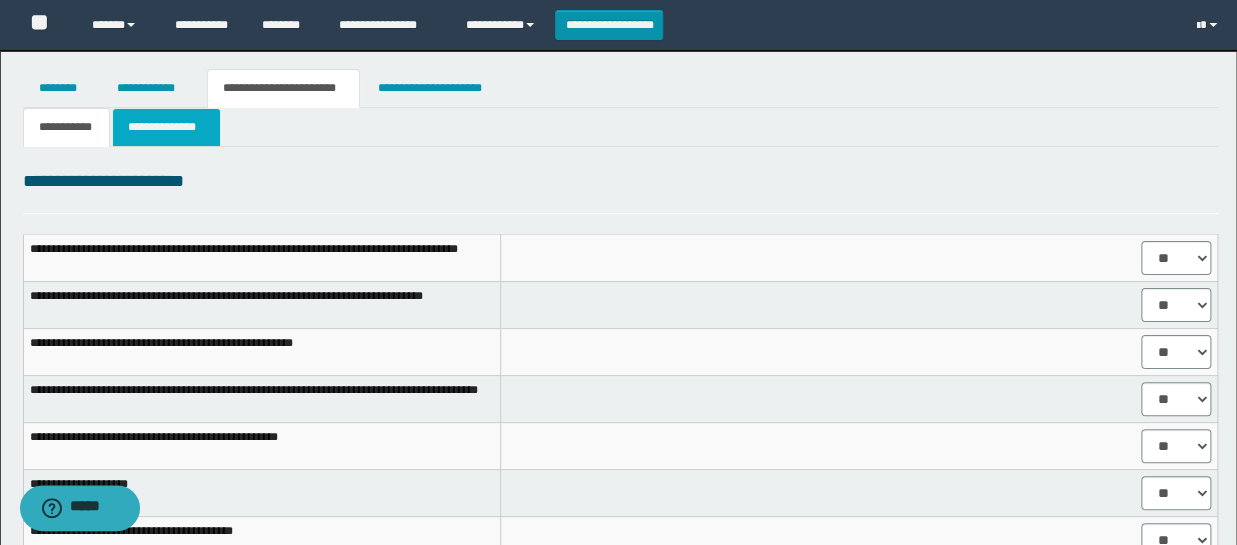click on "**********" at bounding box center [166, 127] 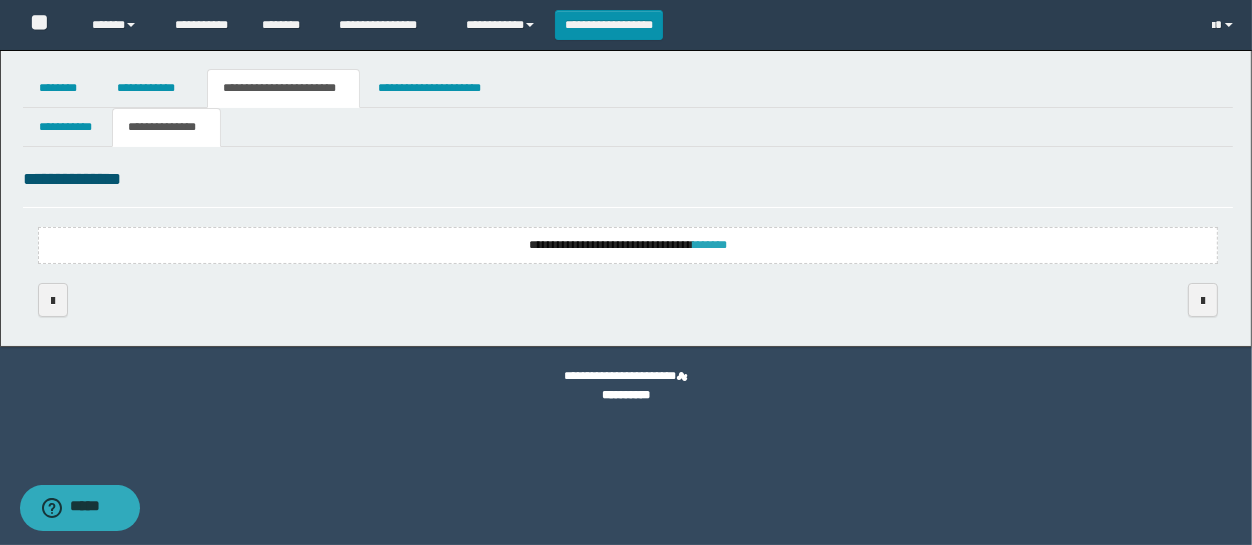 click on "*******" at bounding box center (710, 245) 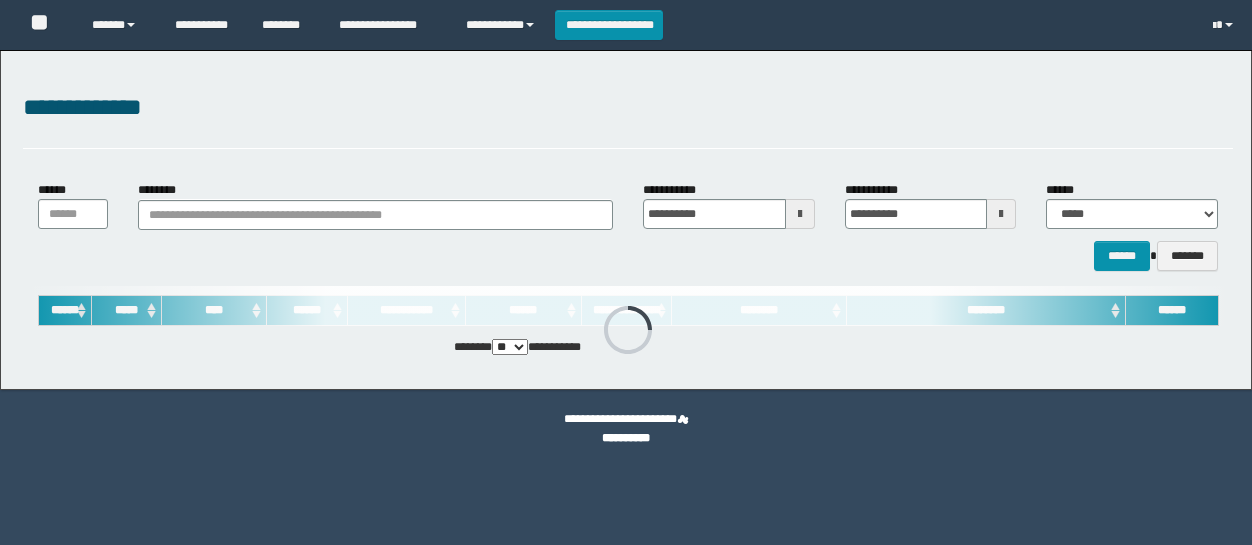 scroll, scrollTop: 0, scrollLeft: 0, axis: both 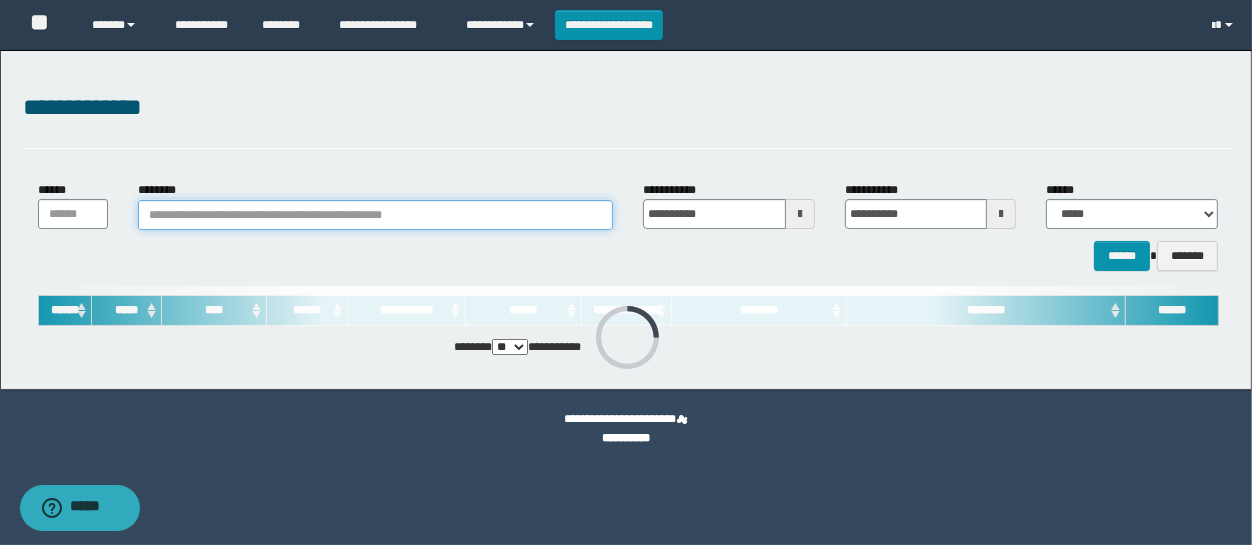 click on "********" at bounding box center [375, 215] 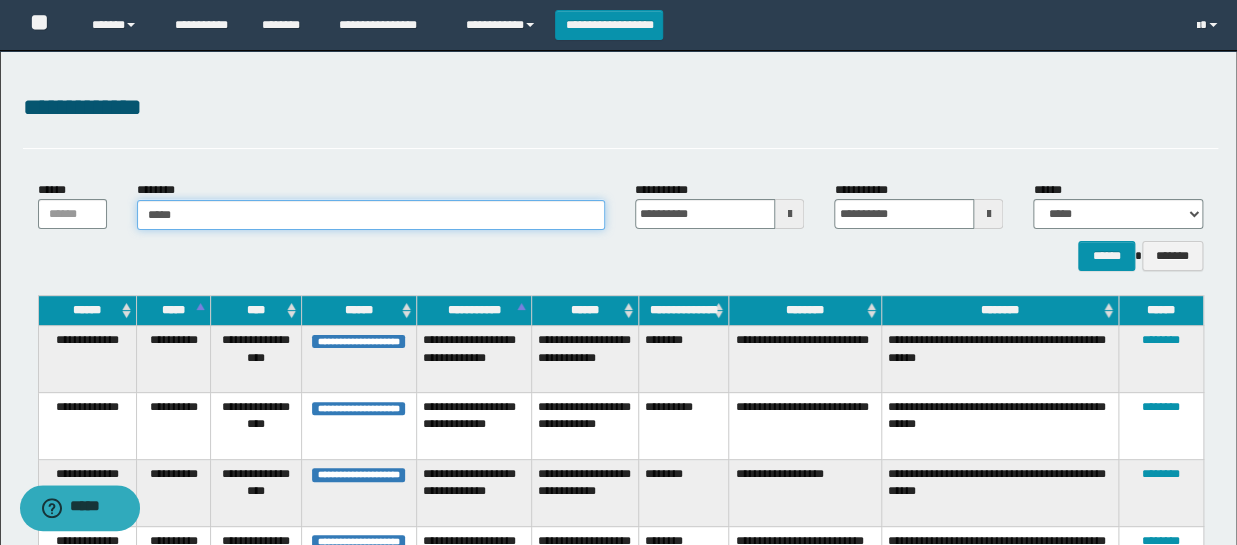 type on "******" 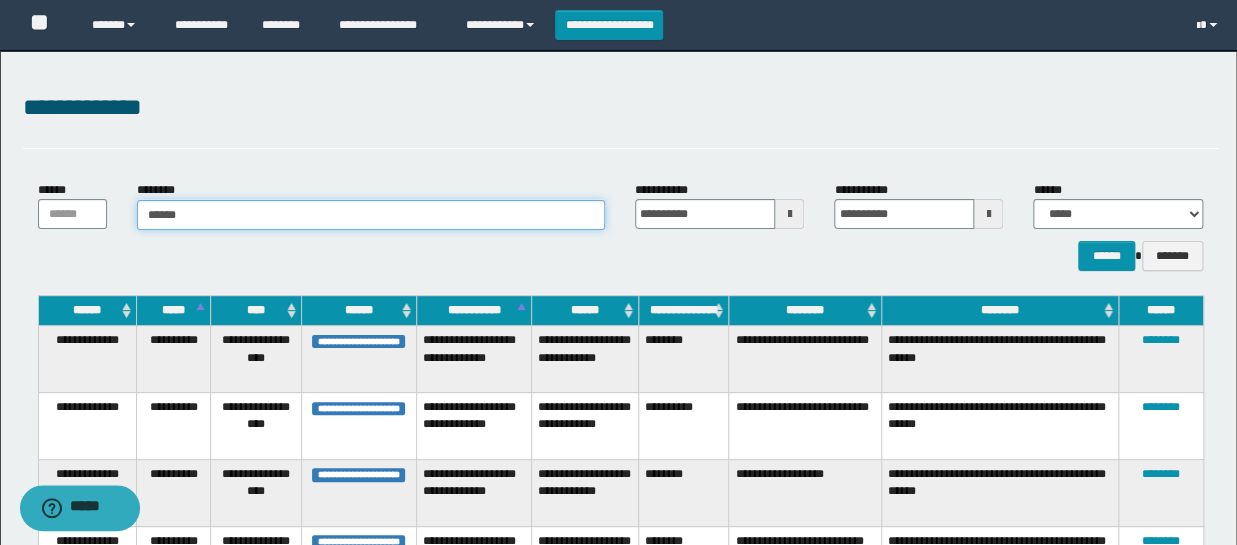 type on "******" 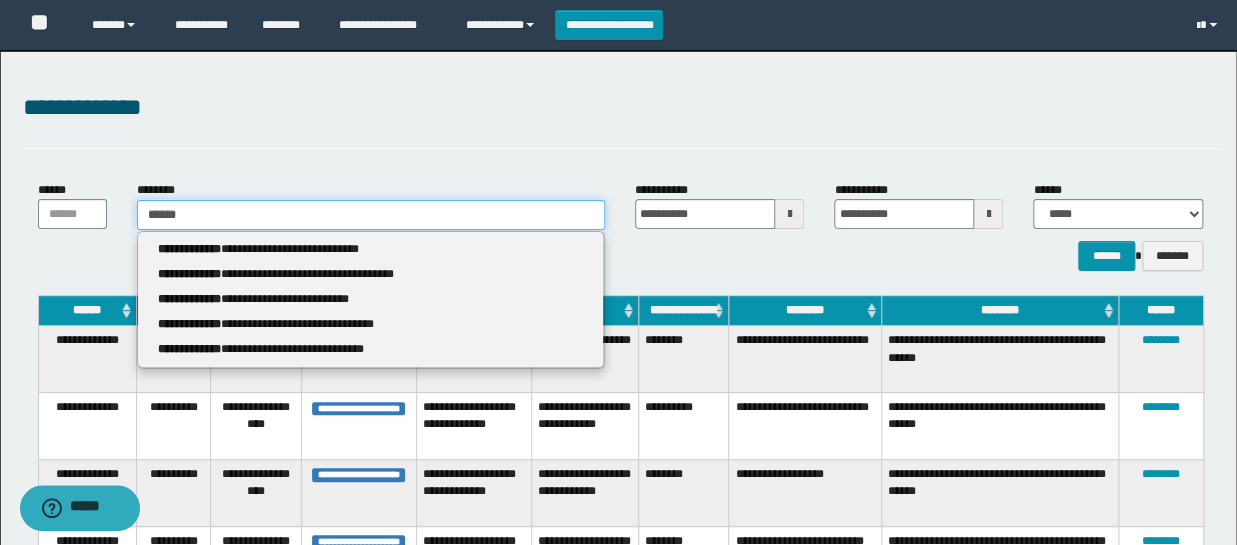 type 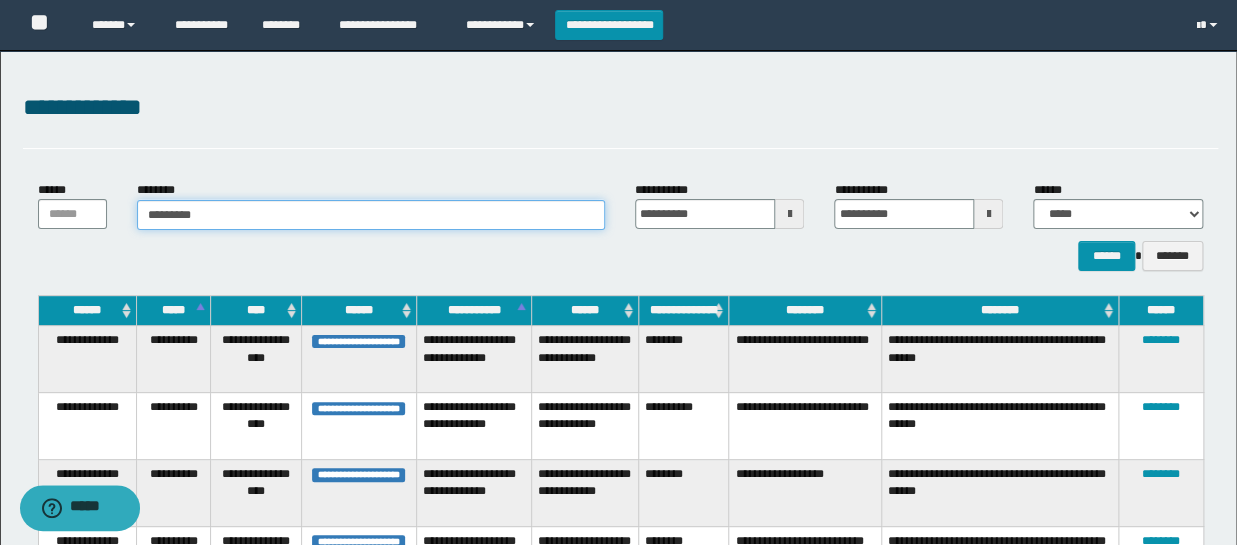 type on "**********" 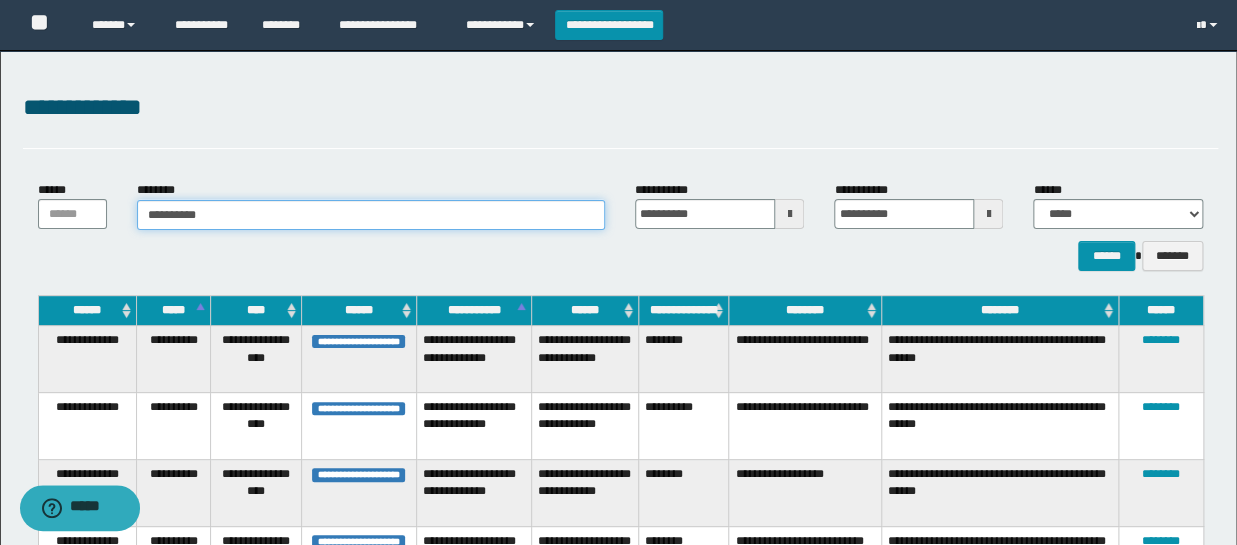 click on "**********" at bounding box center (371, 215) 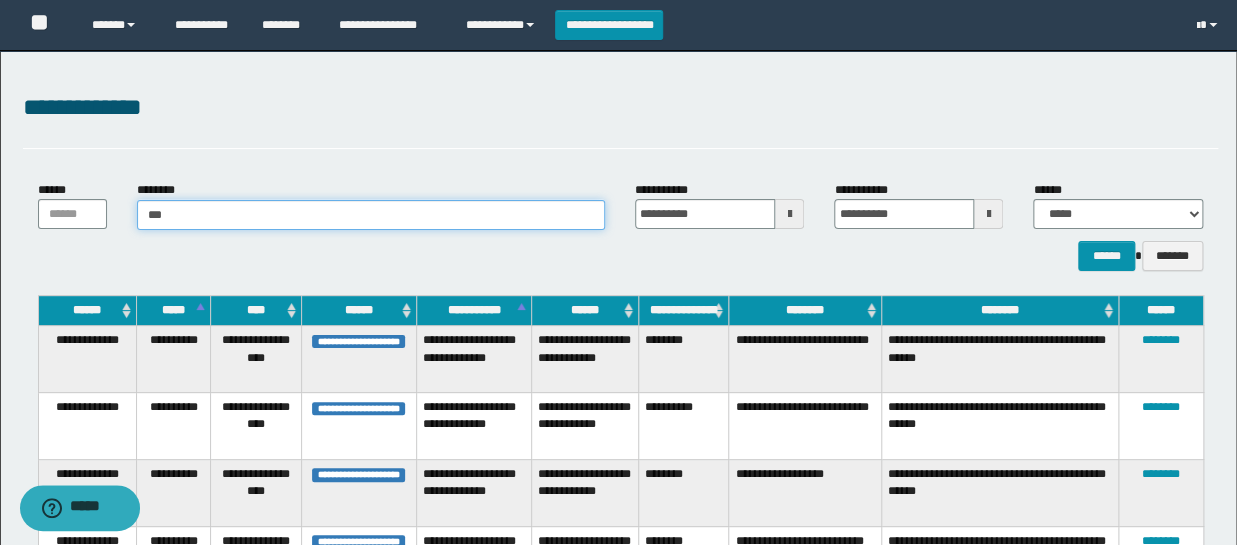 type on "****" 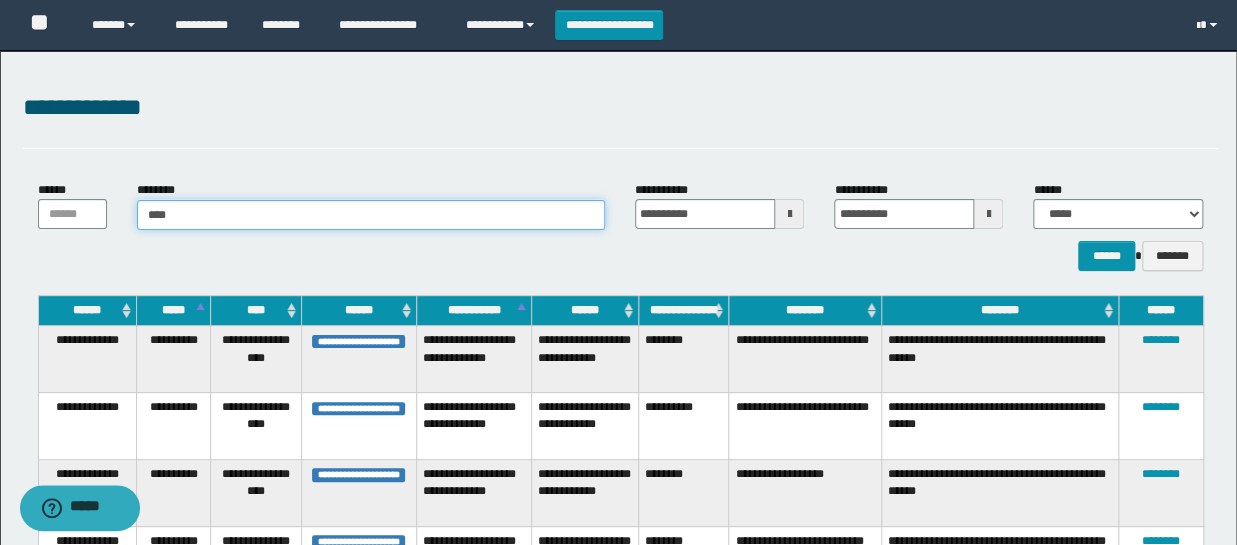 type on "****" 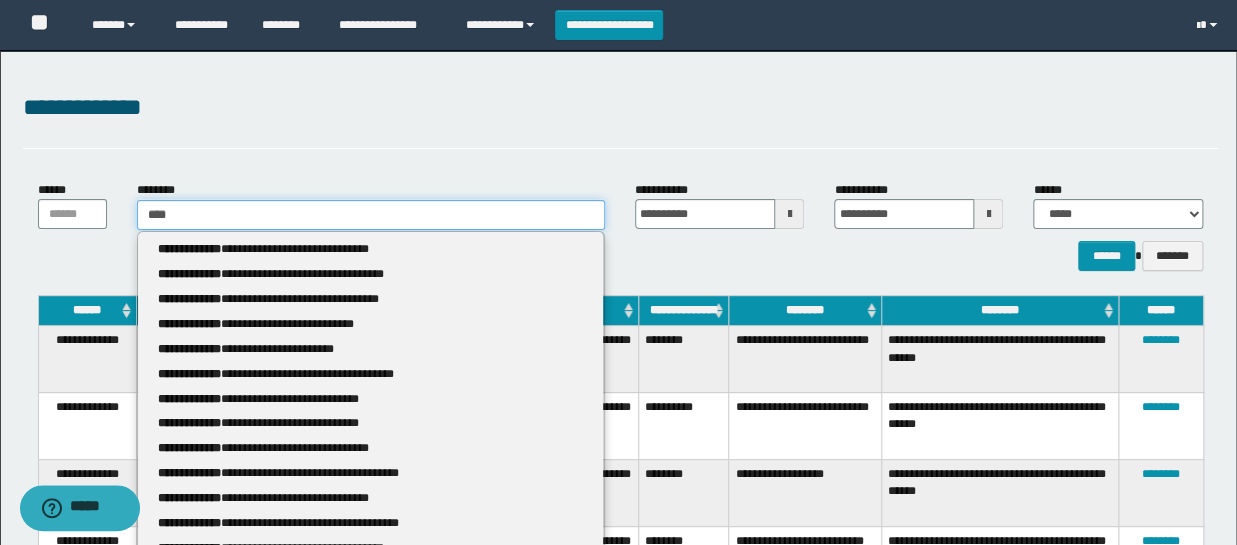 type 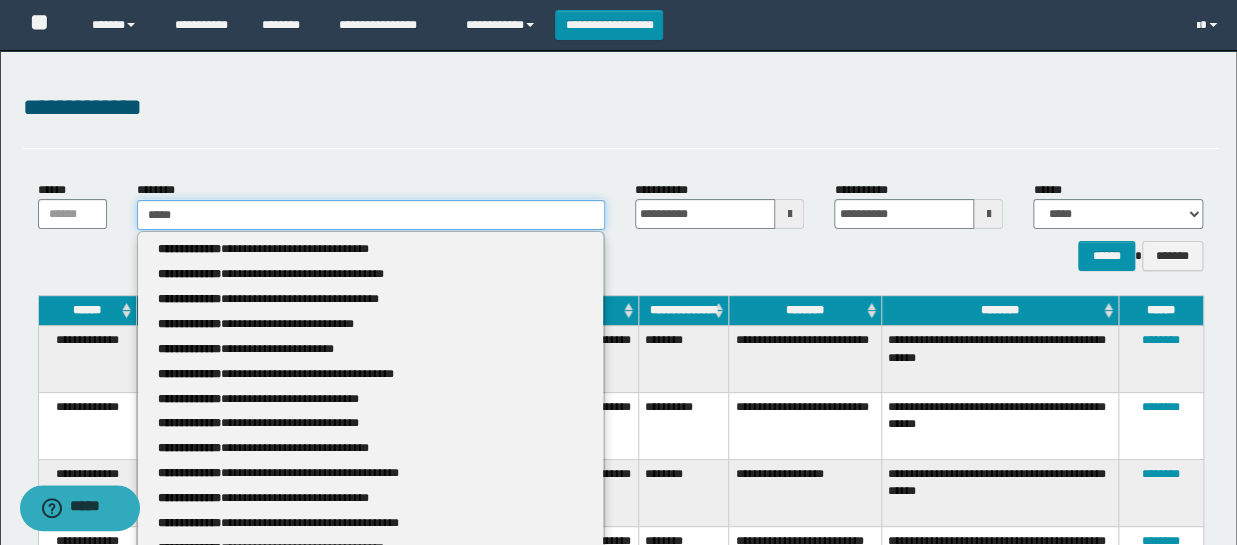 type on "*****" 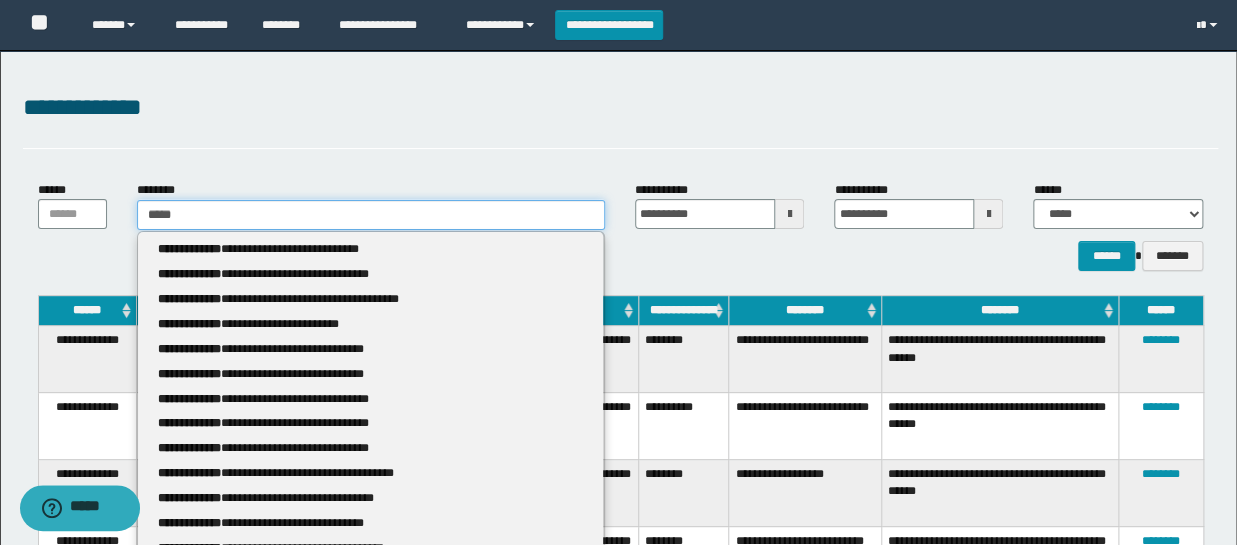 type 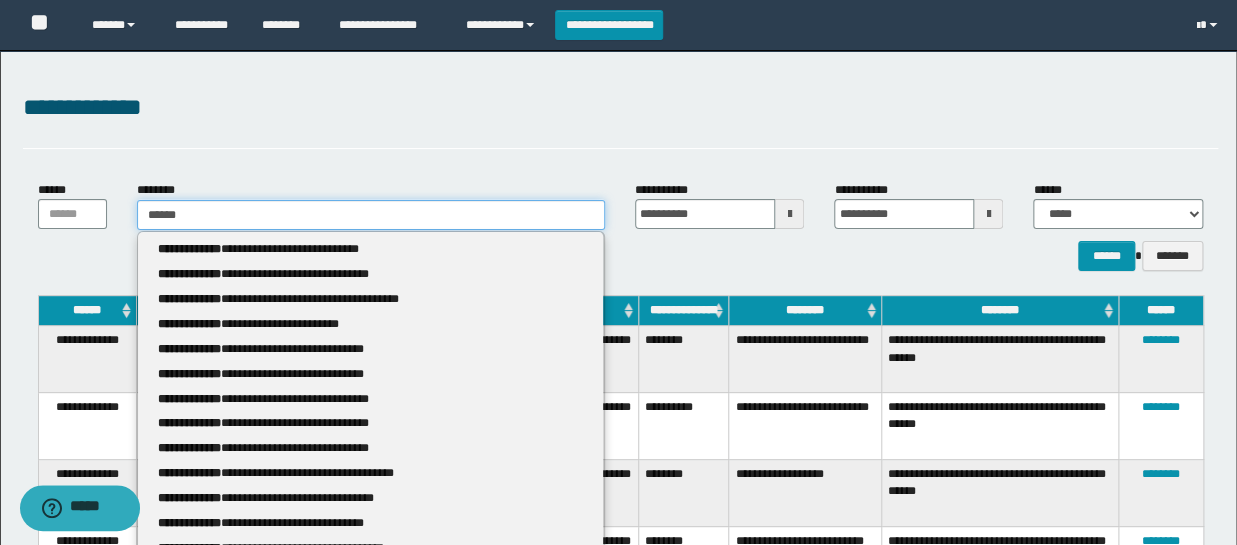 type on "******" 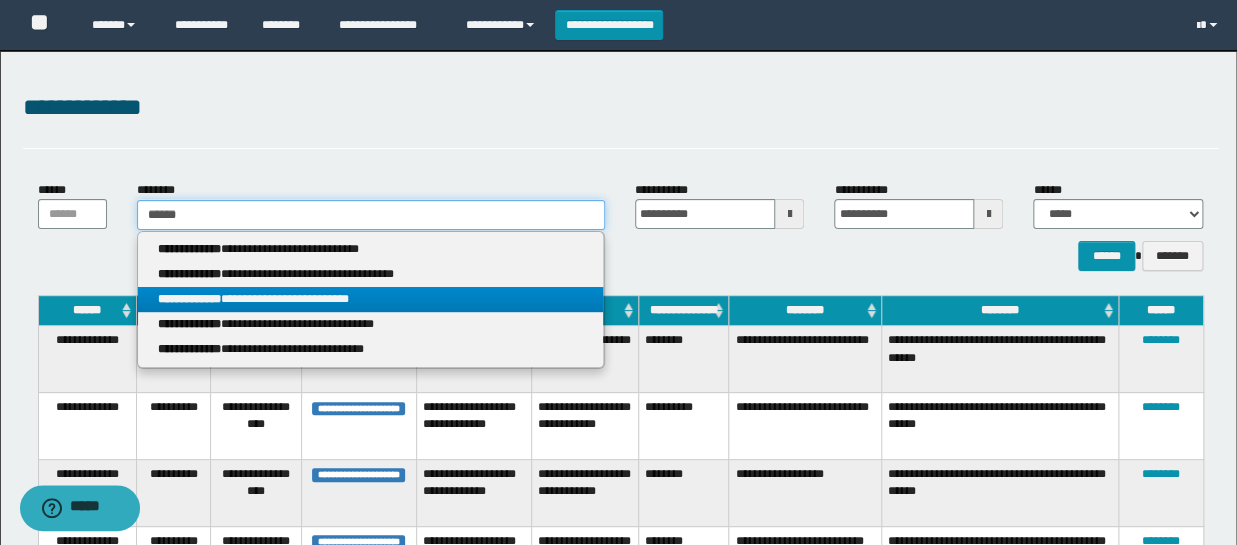 type on "******" 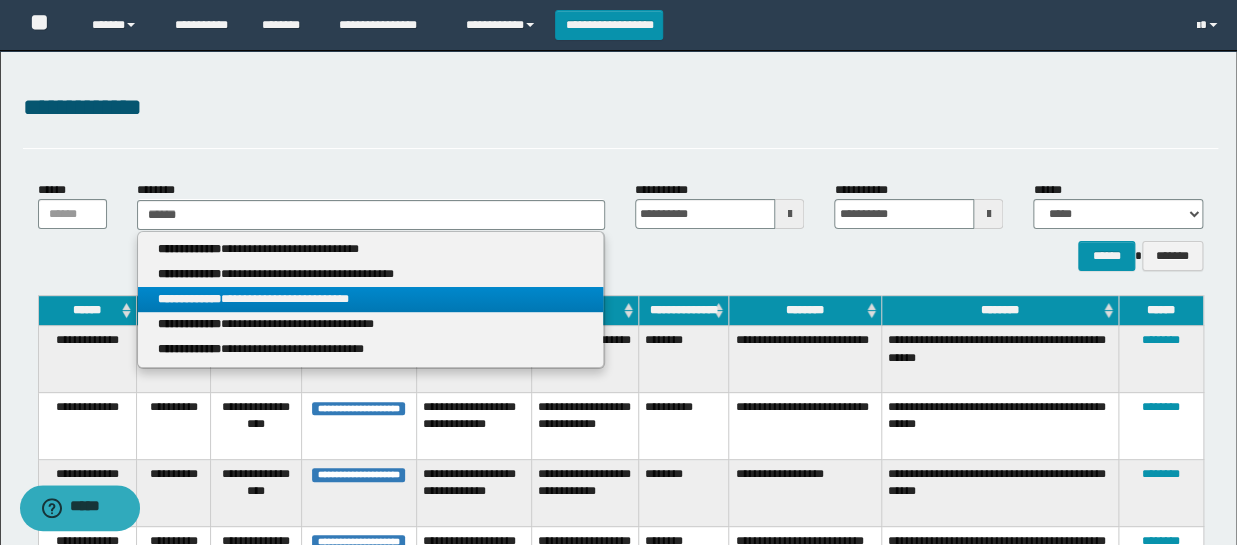 click on "**********" at bounding box center [370, 299] 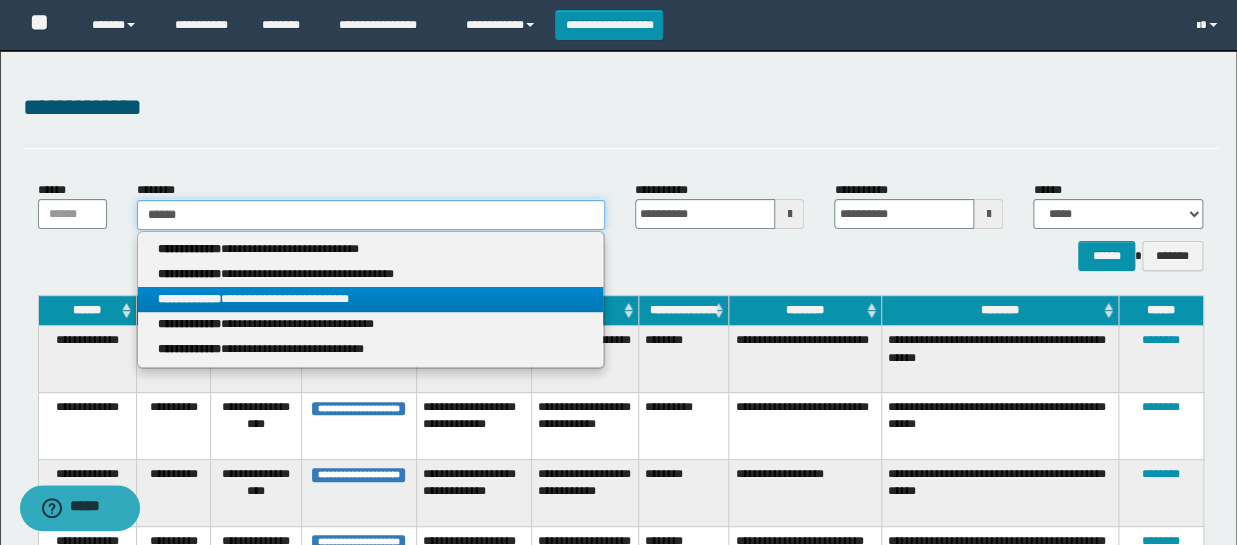 type 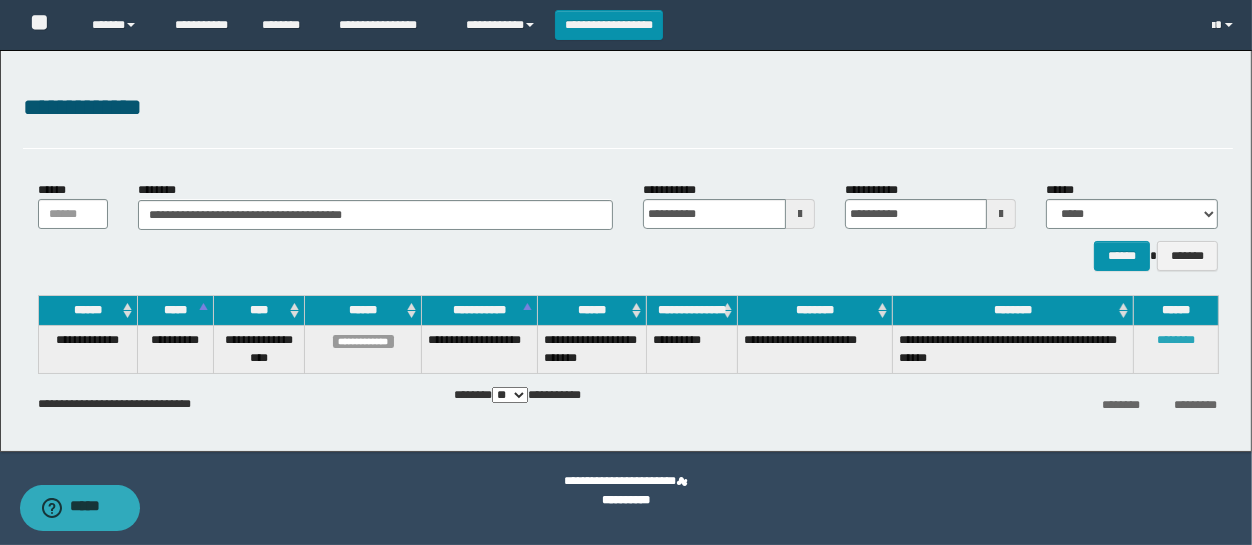 click on "********" at bounding box center (1176, 340) 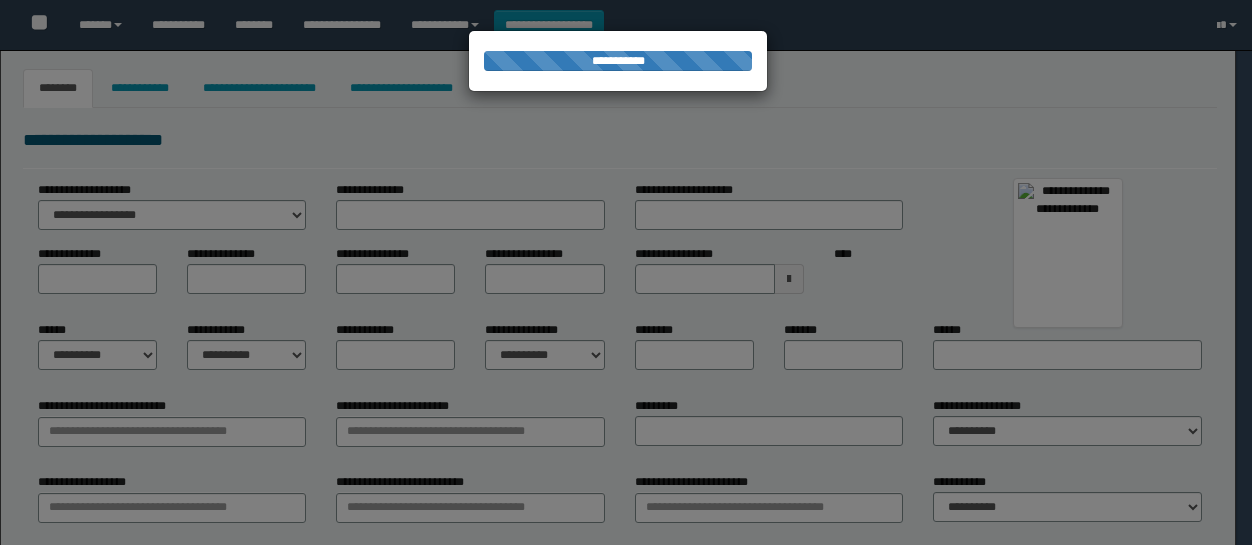 click at bounding box center (626, 272) 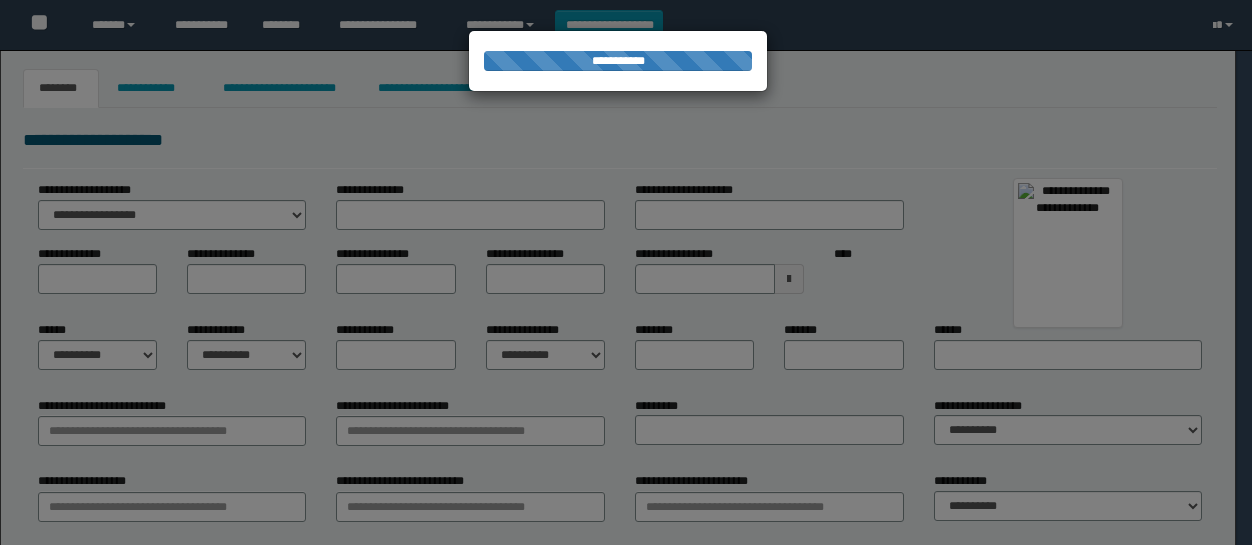 scroll, scrollTop: 0, scrollLeft: 0, axis: both 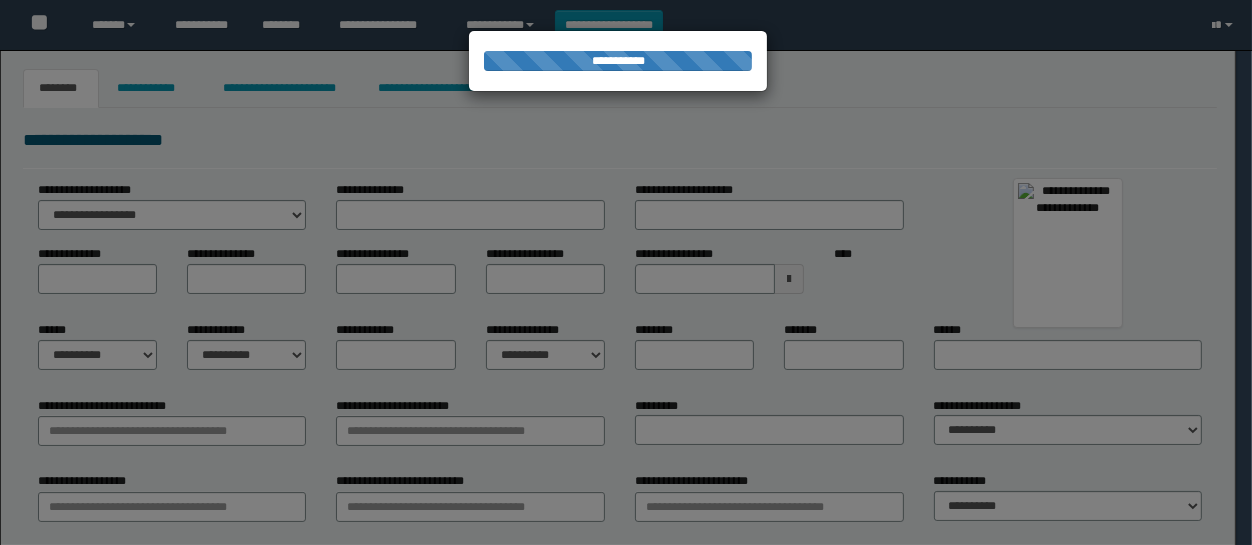 click at bounding box center (626, 272) 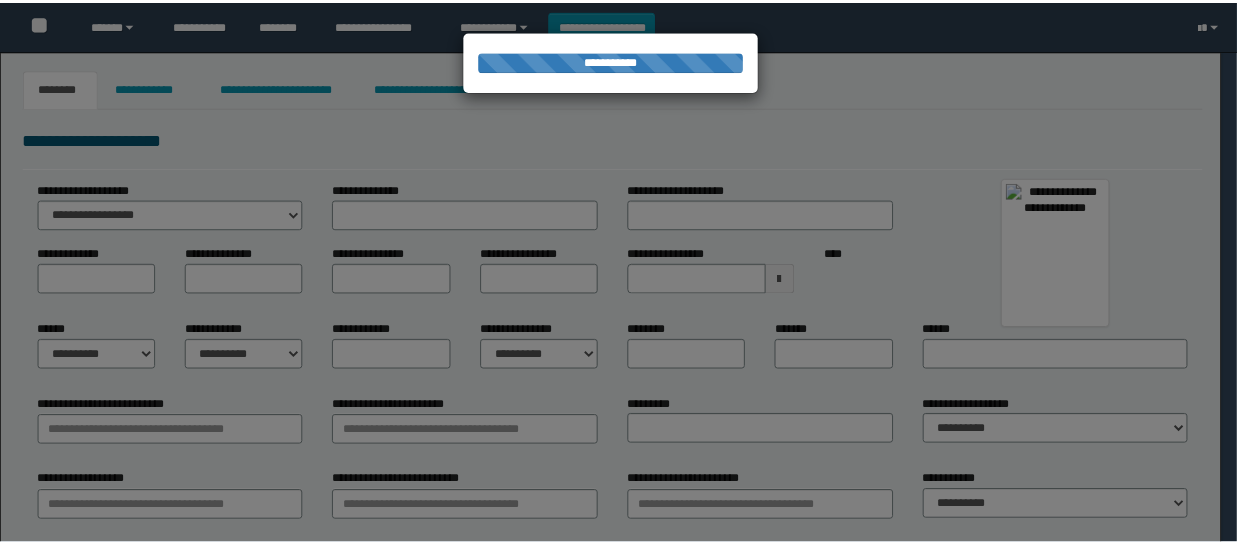 scroll, scrollTop: 0, scrollLeft: 0, axis: both 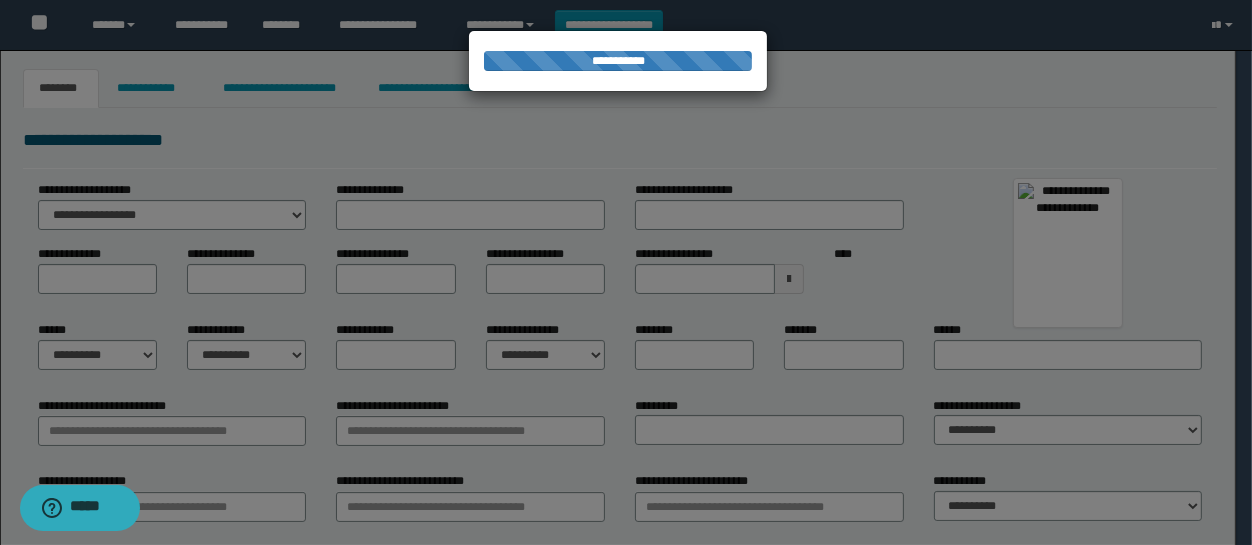 type on "**********" 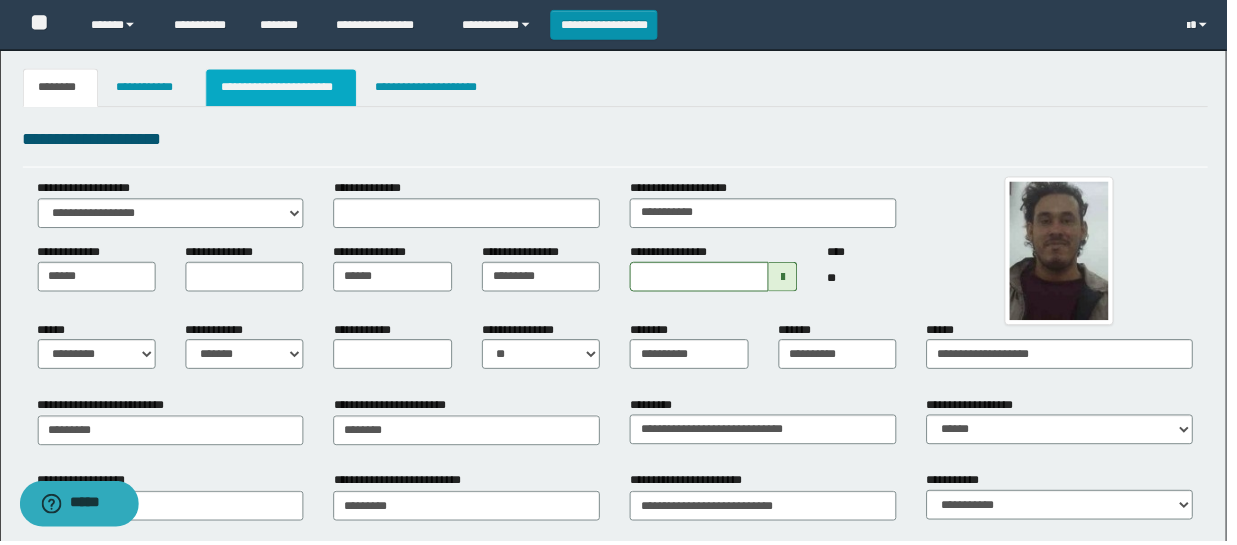 click on "**********" at bounding box center [284, 88] 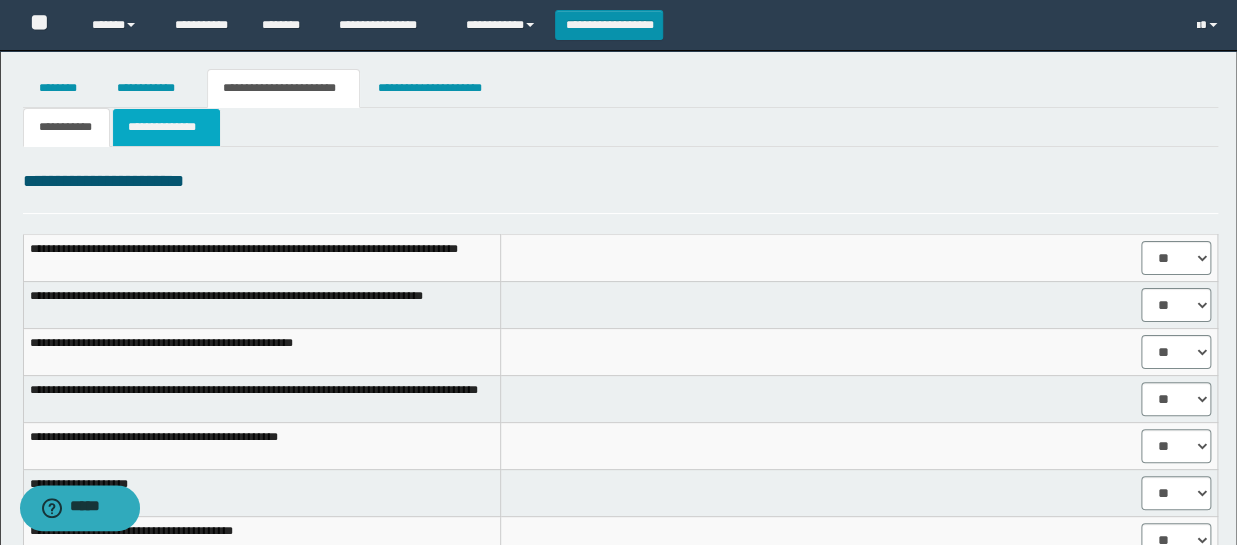 click on "**********" at bounding box center (166, 127) 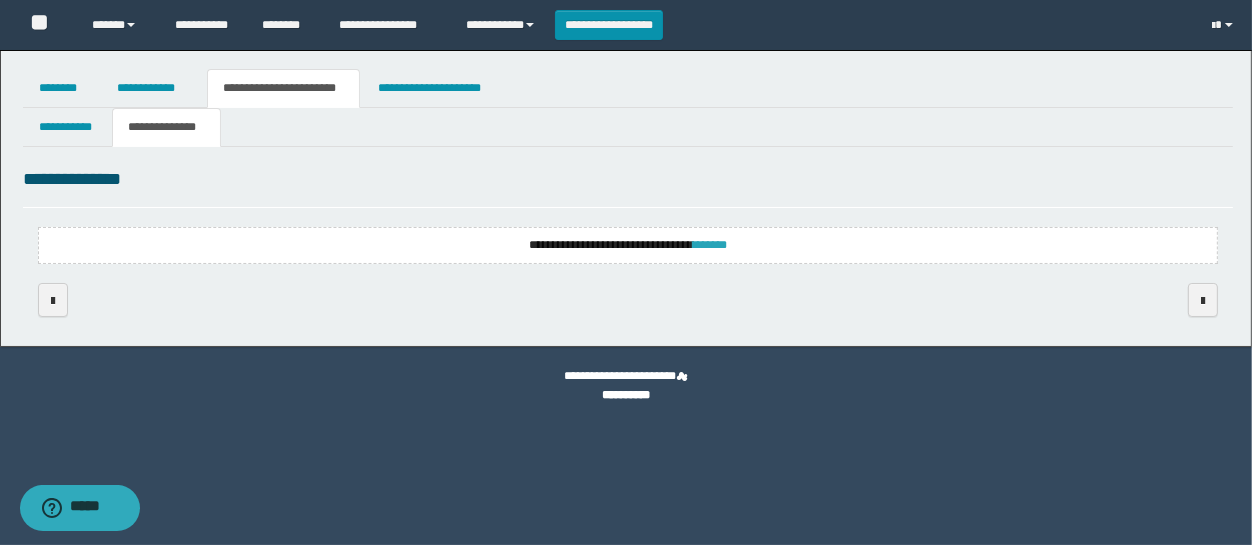 click on "*******" at bounding box center (710, 245) 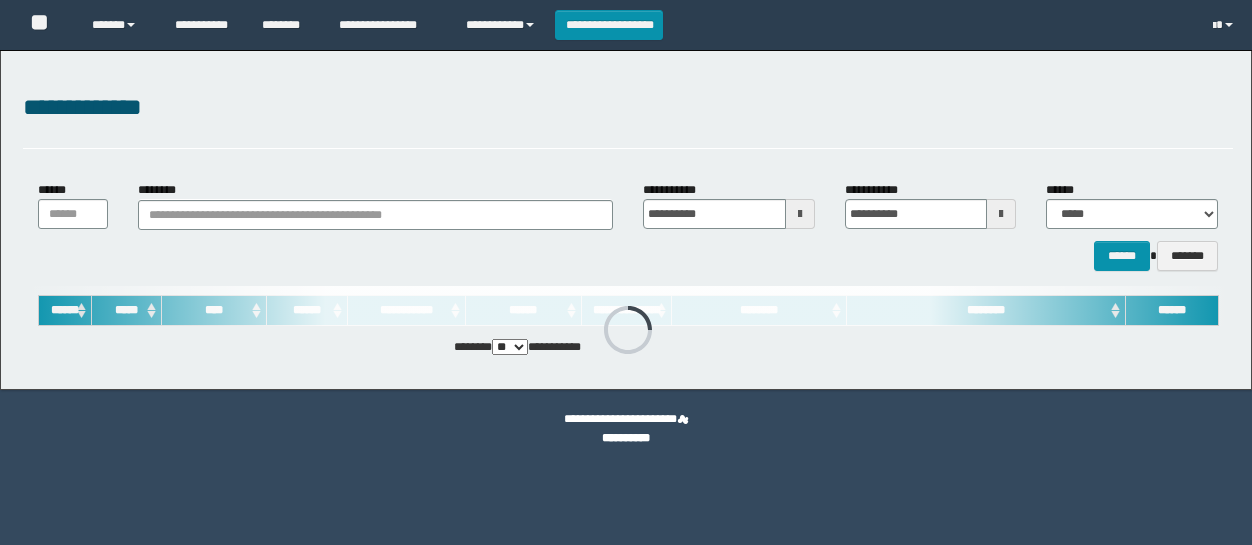 scroll, scrollTop: 0, scrollLeft: 0, axis: both 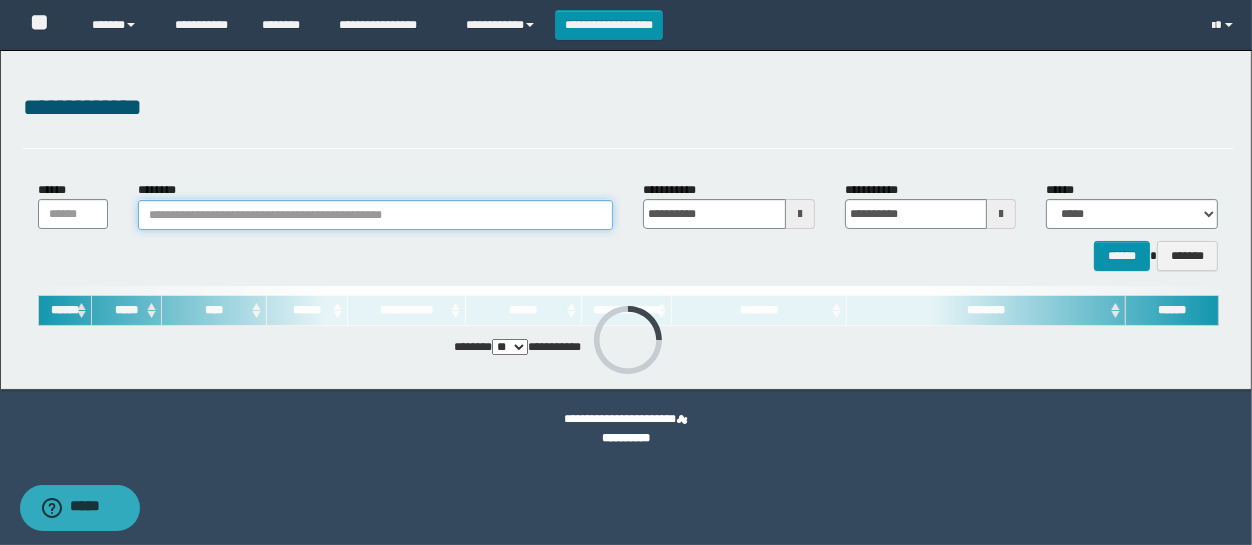 click on "********" at bounding box center [375, 215] 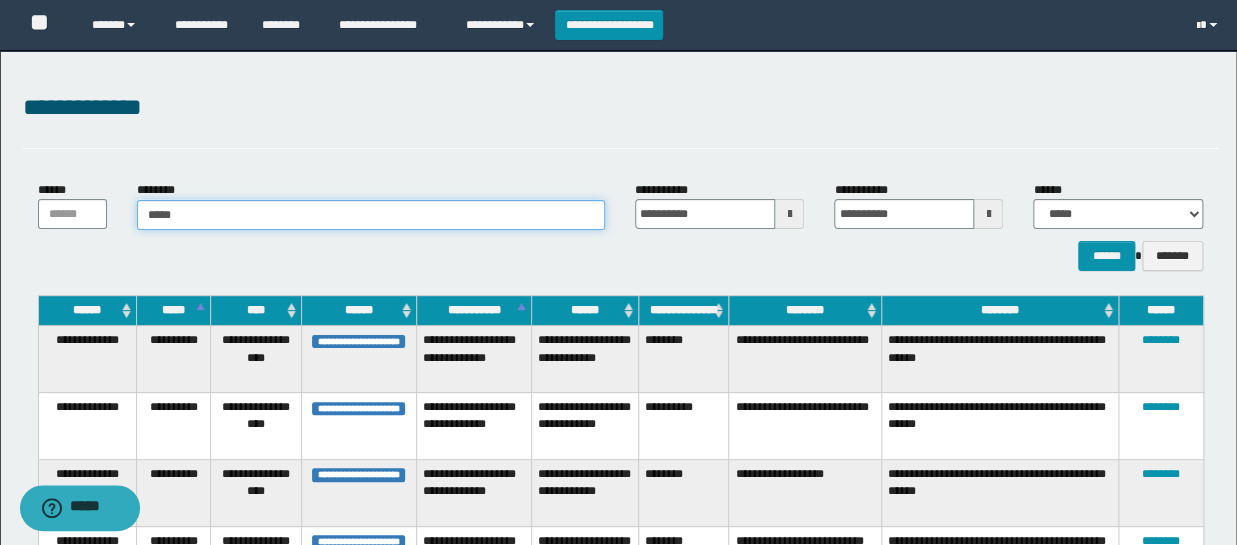 type on "******" 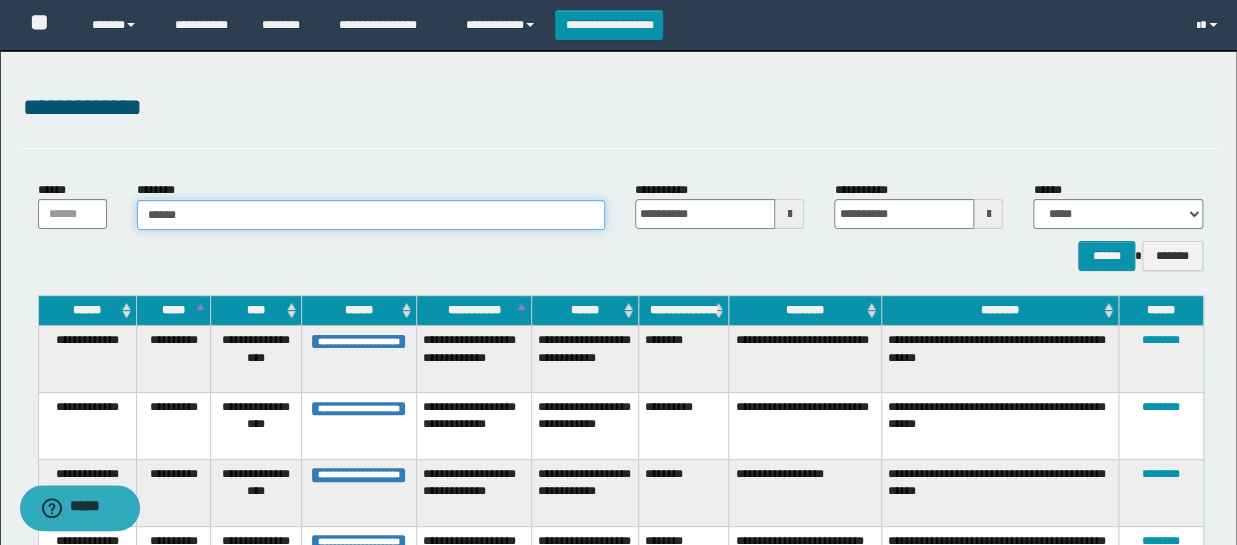 type on "******" 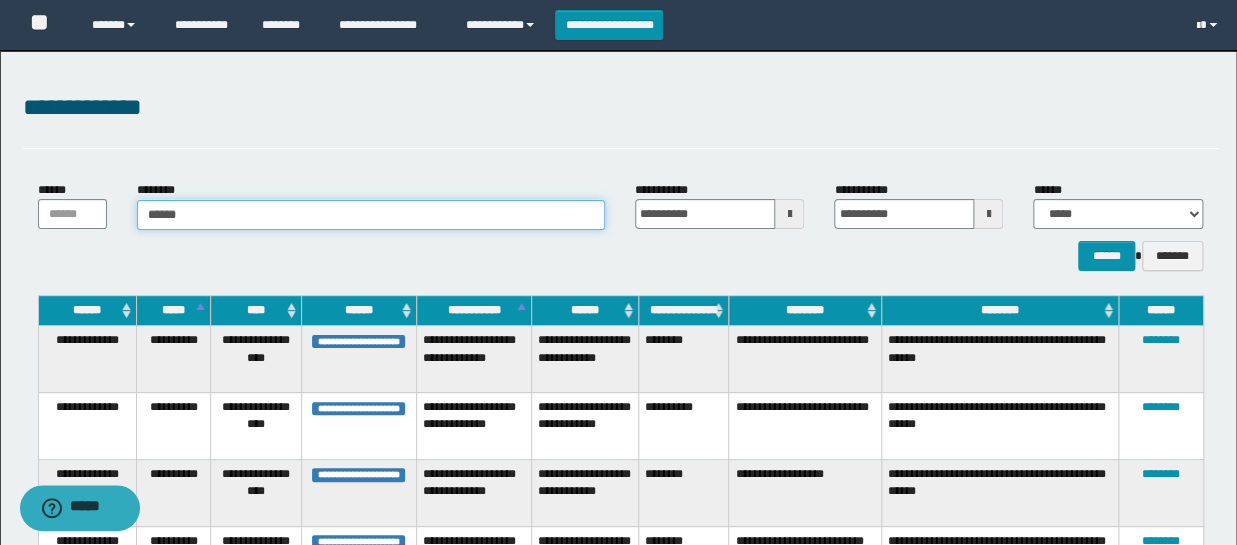 type 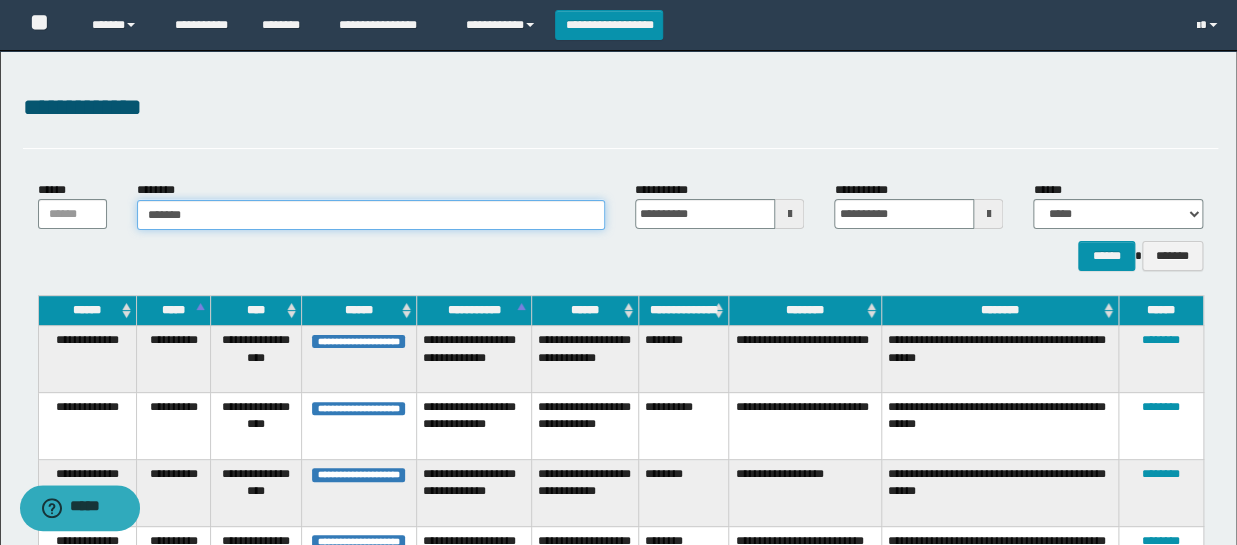 type on "*******" 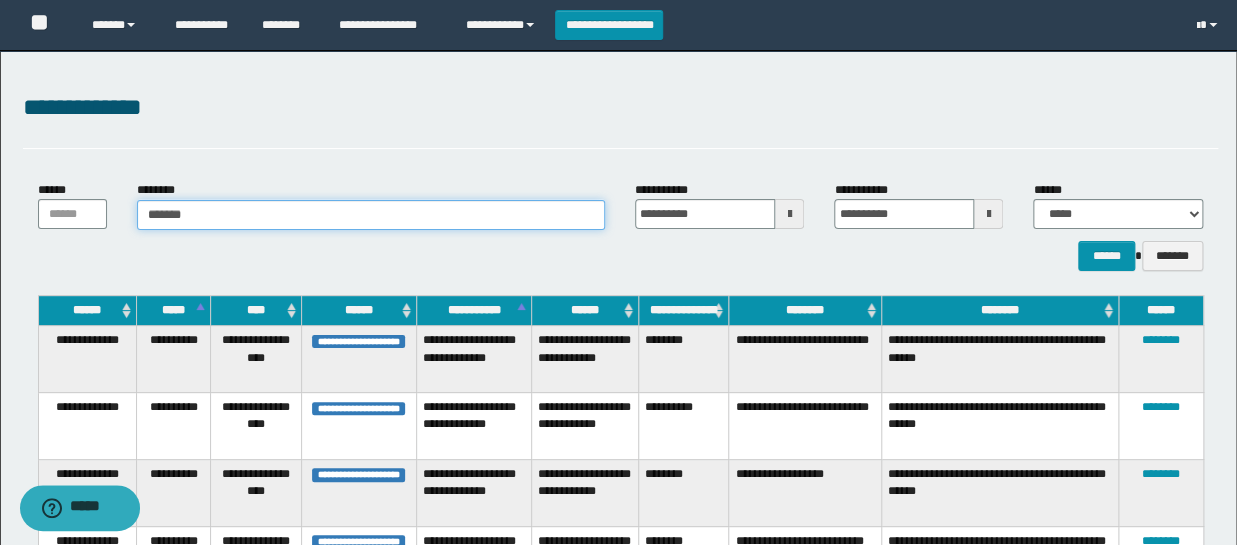 type 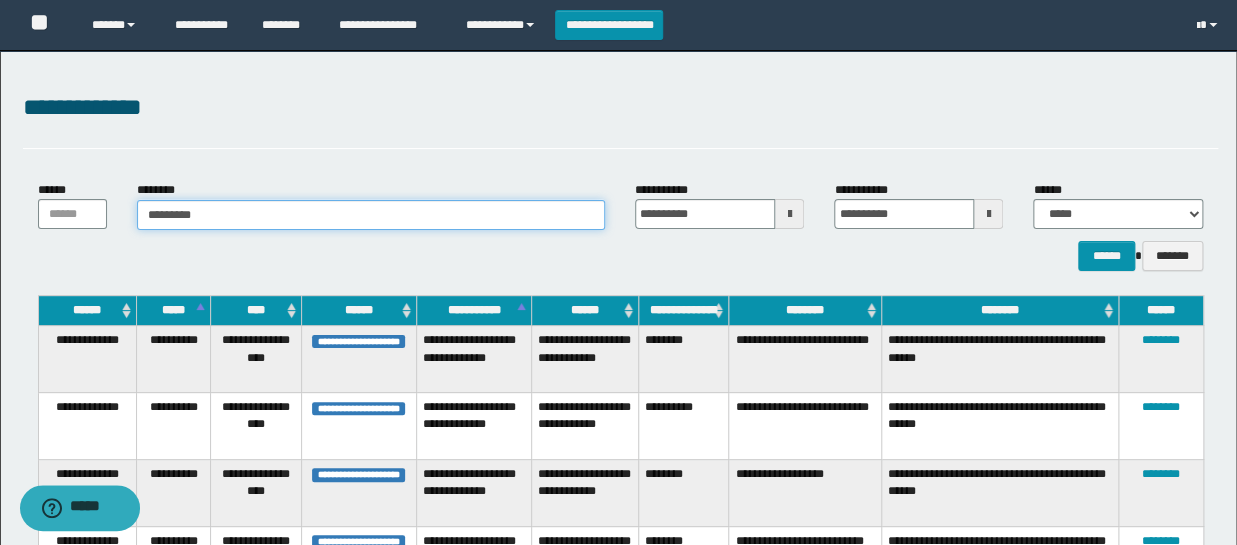 type on "**********" 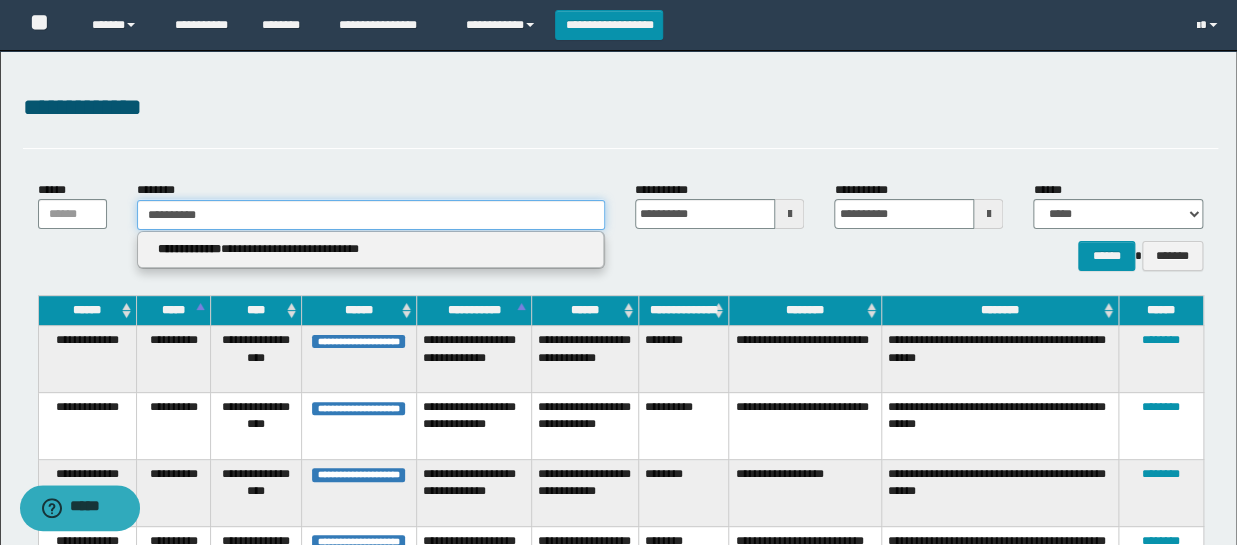 type on "**********" 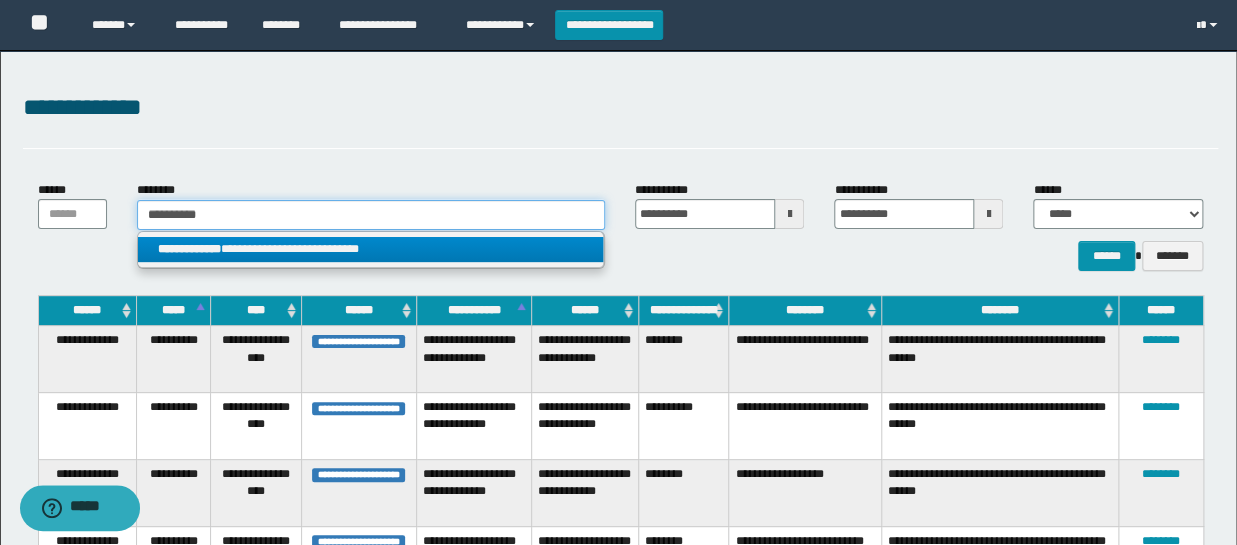 type on "**********" 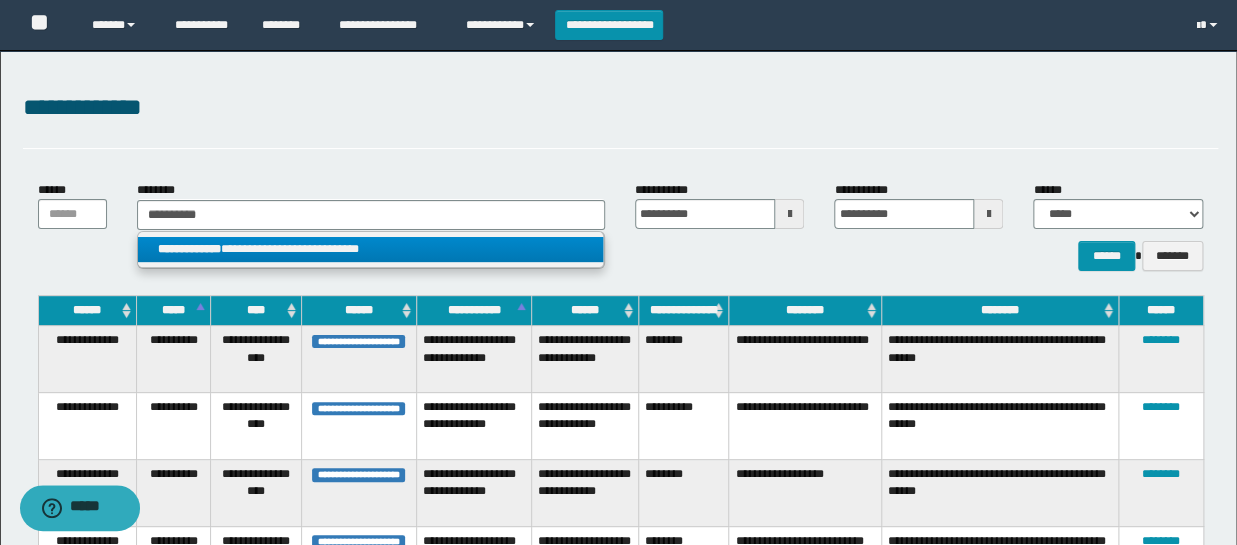 click on "**********" at bounding box center (370, 249) 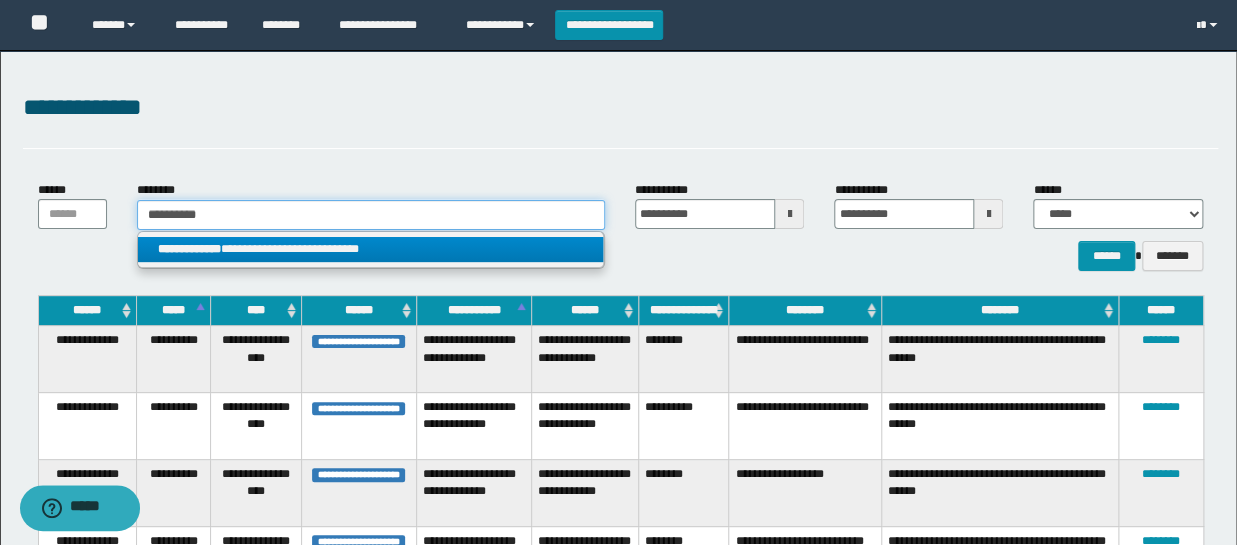type 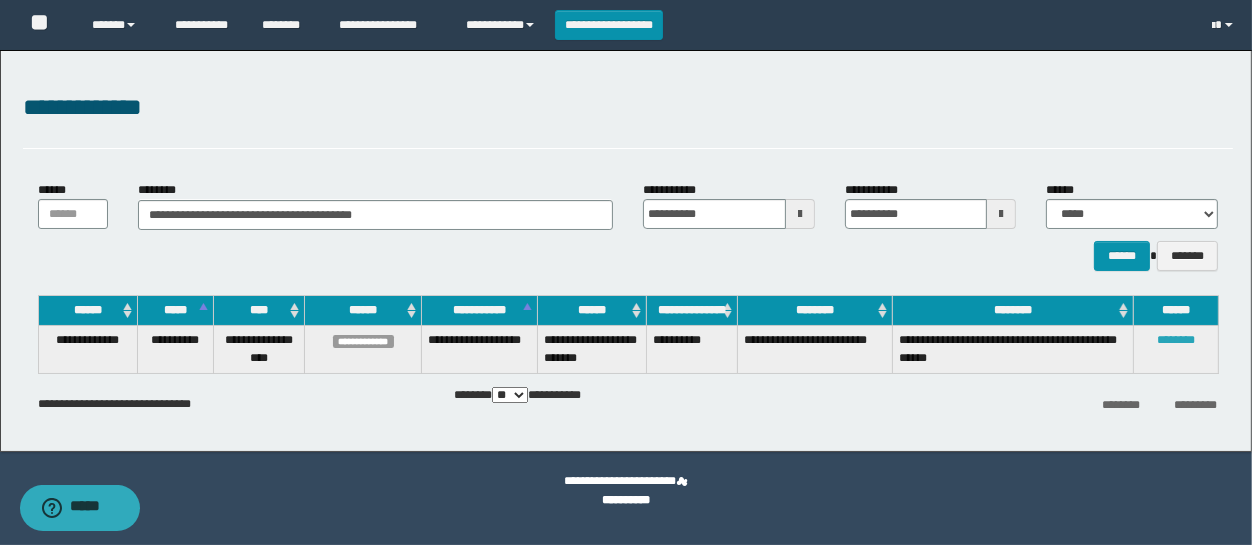 click on "********" at bounding box center [1176, 340] 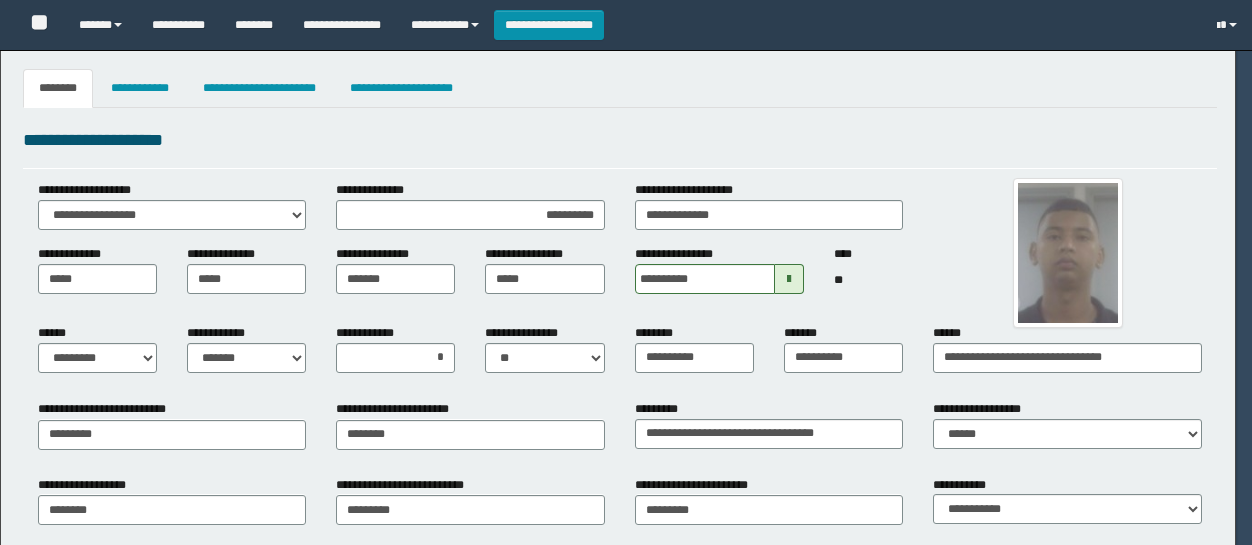 select on "*" 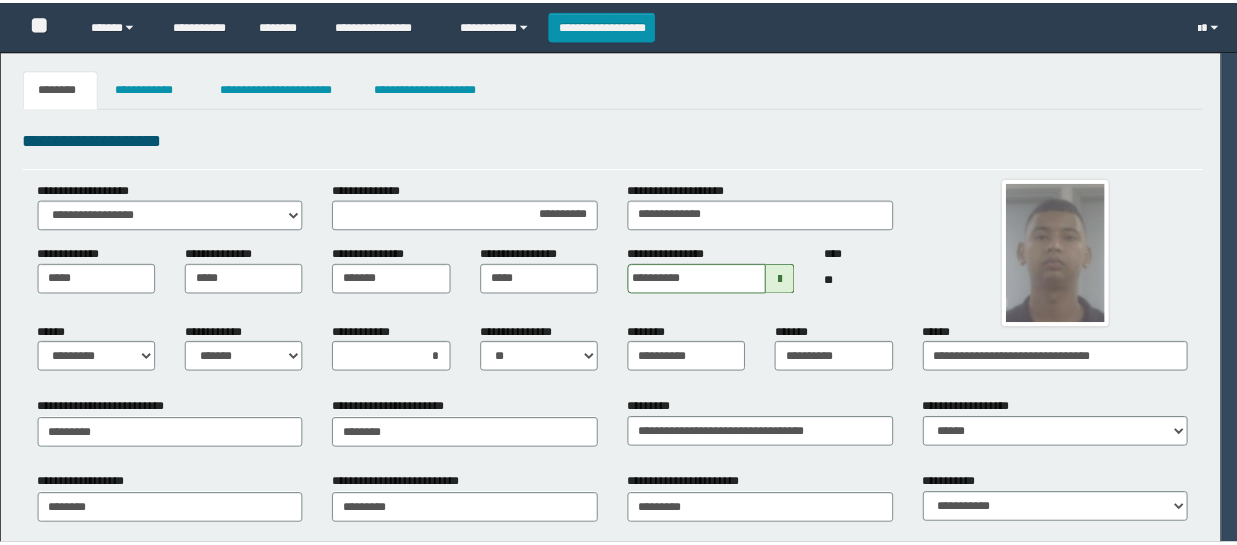scroll, scrollTop: 0, scrollLeft: 0, axis: both 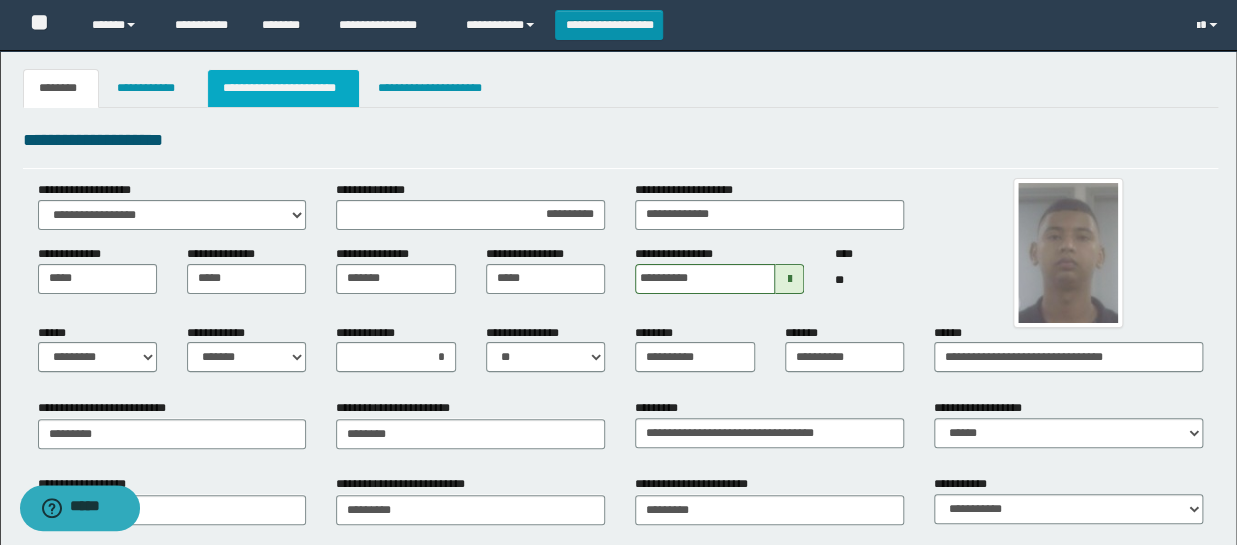 click on "**********" at bounding box center (284, 88) 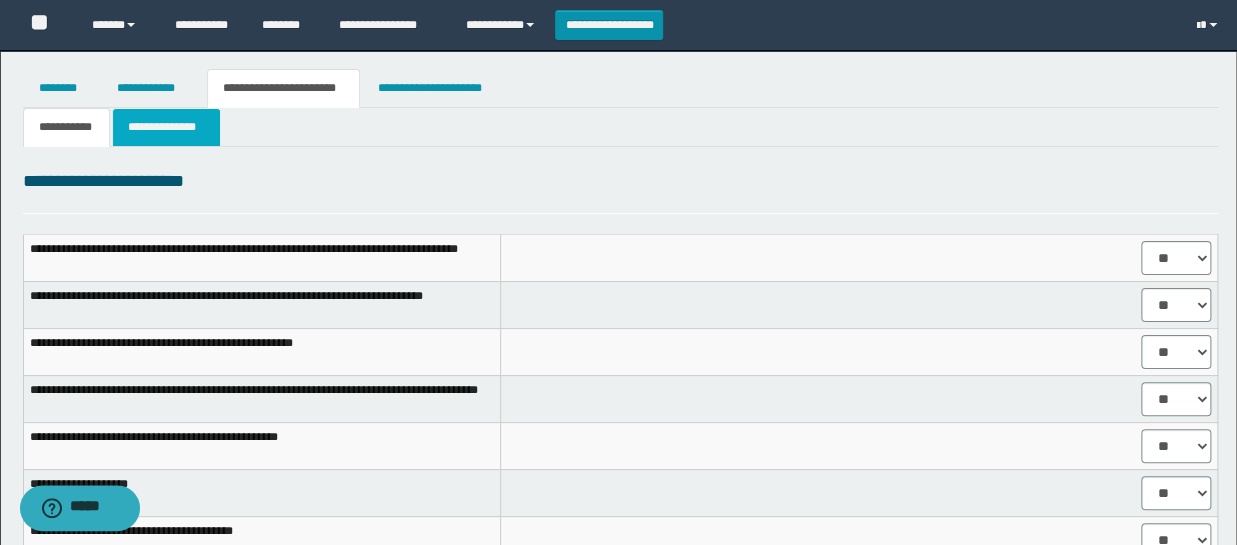 click on "**********" at bounding box center (166, 127) 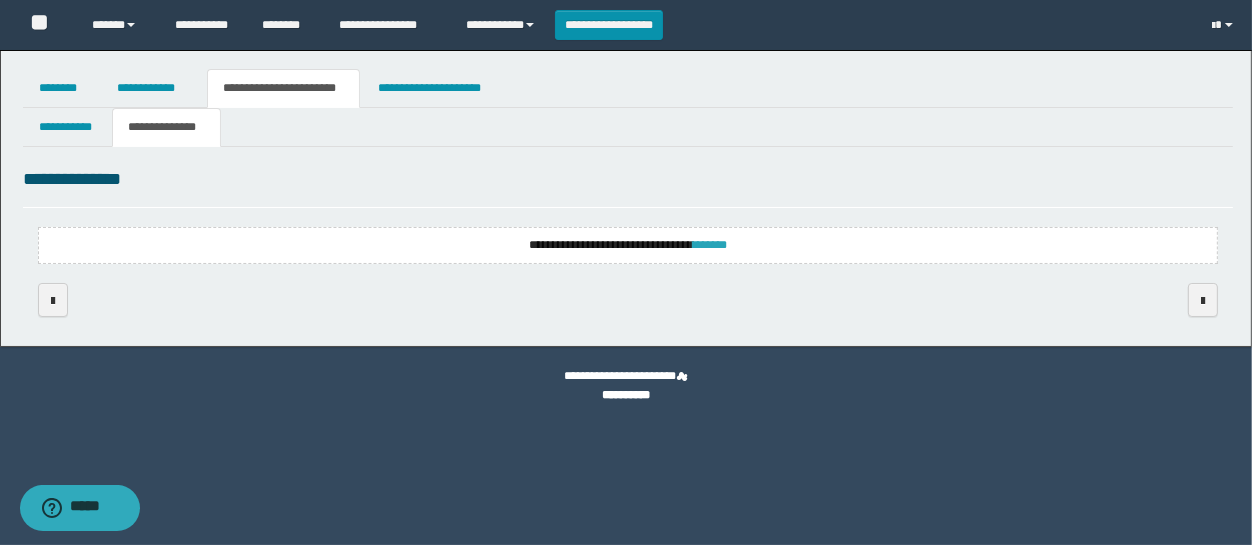 click on "*******" at bounding box center [710, 245] 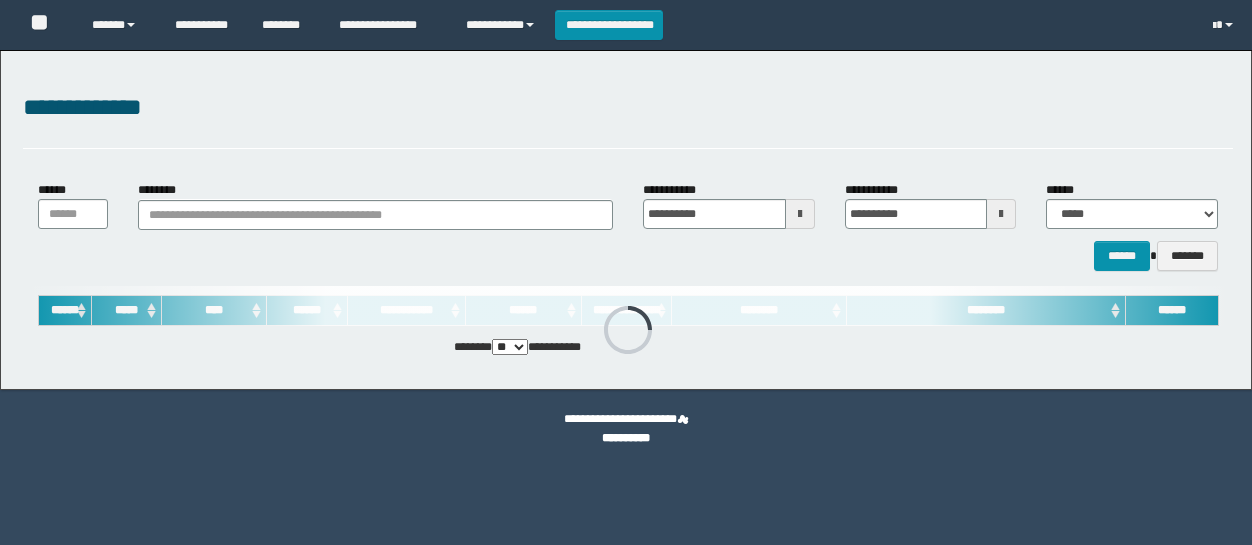 scroll, scrollTop: 0, scrollLeft: 0, axis: both 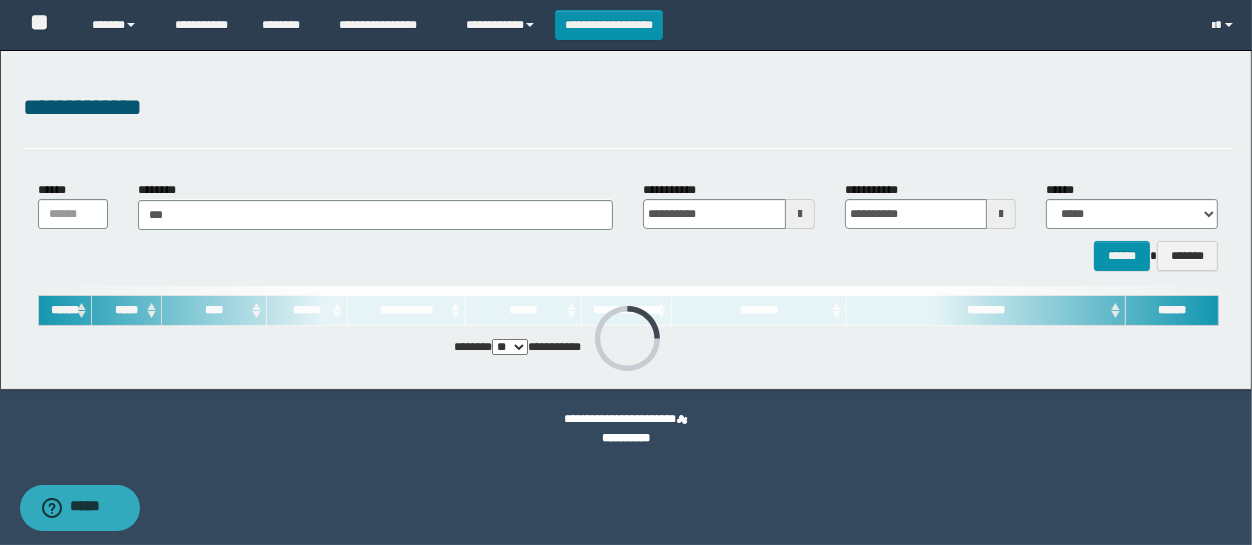type on "****" 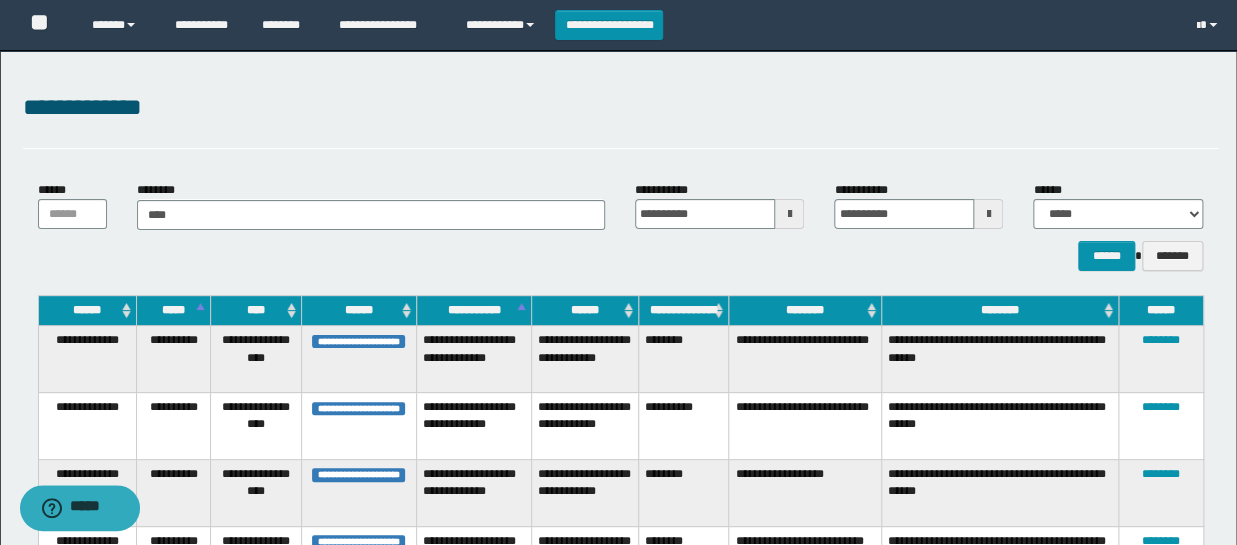 type on "****" 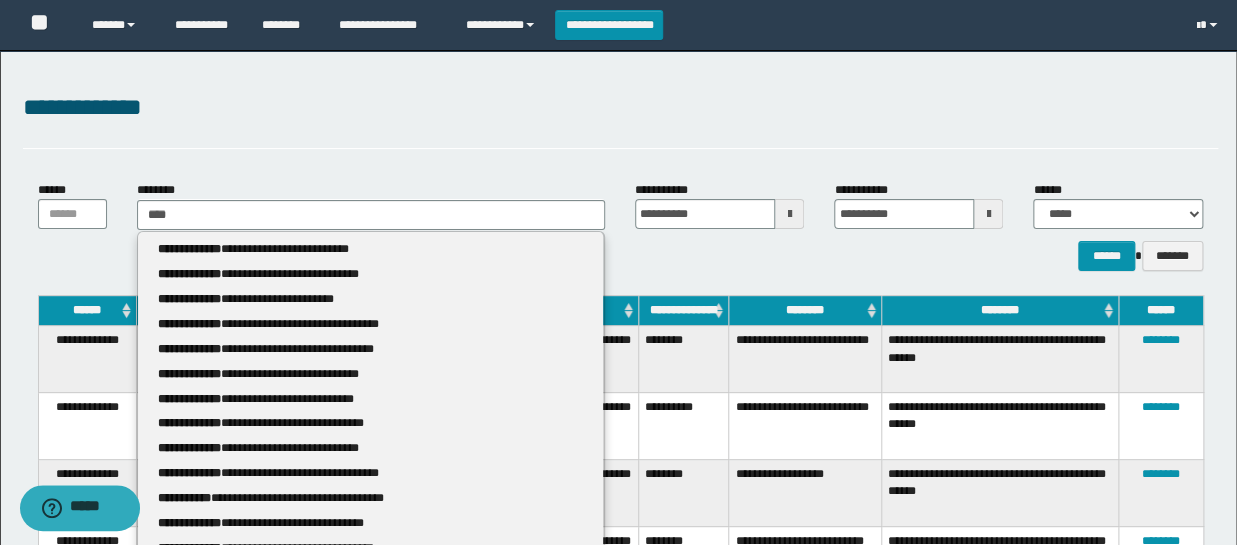 type 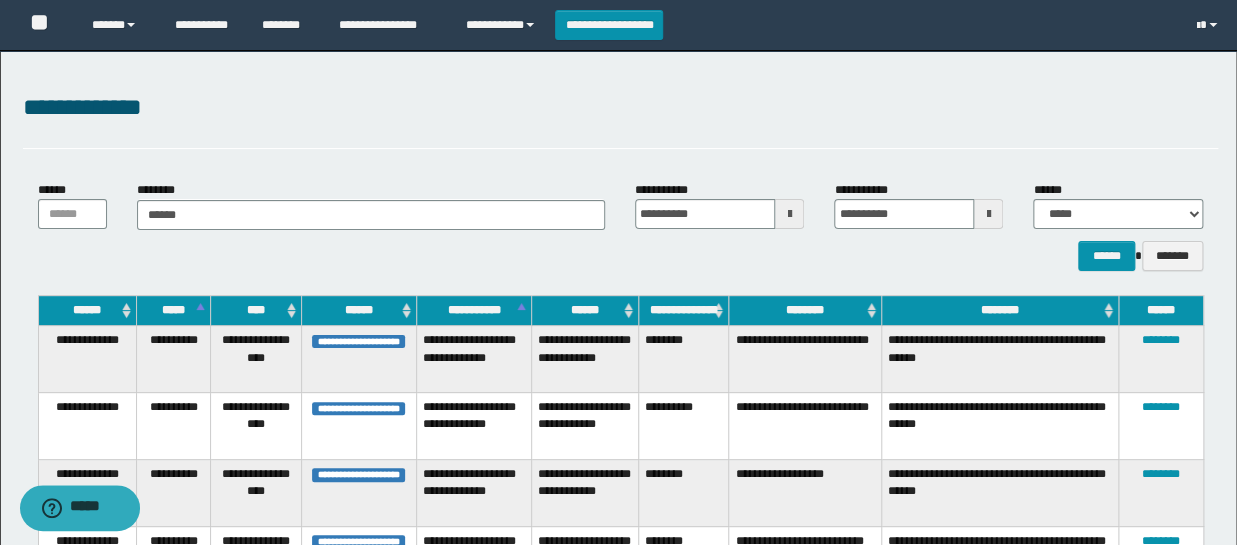 type on "*******" 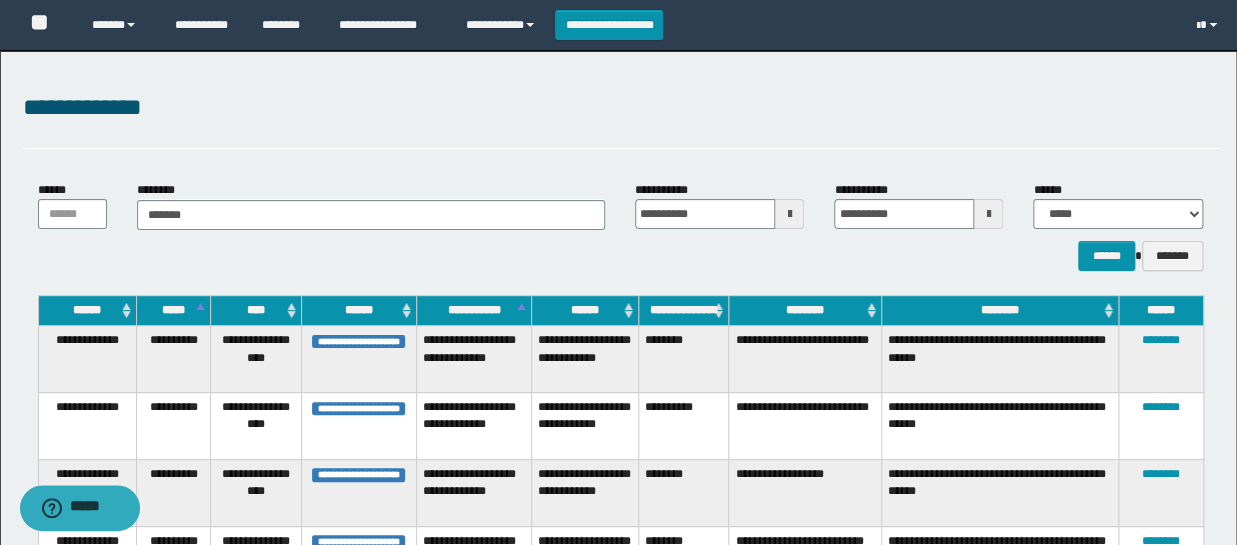 type on "*******" 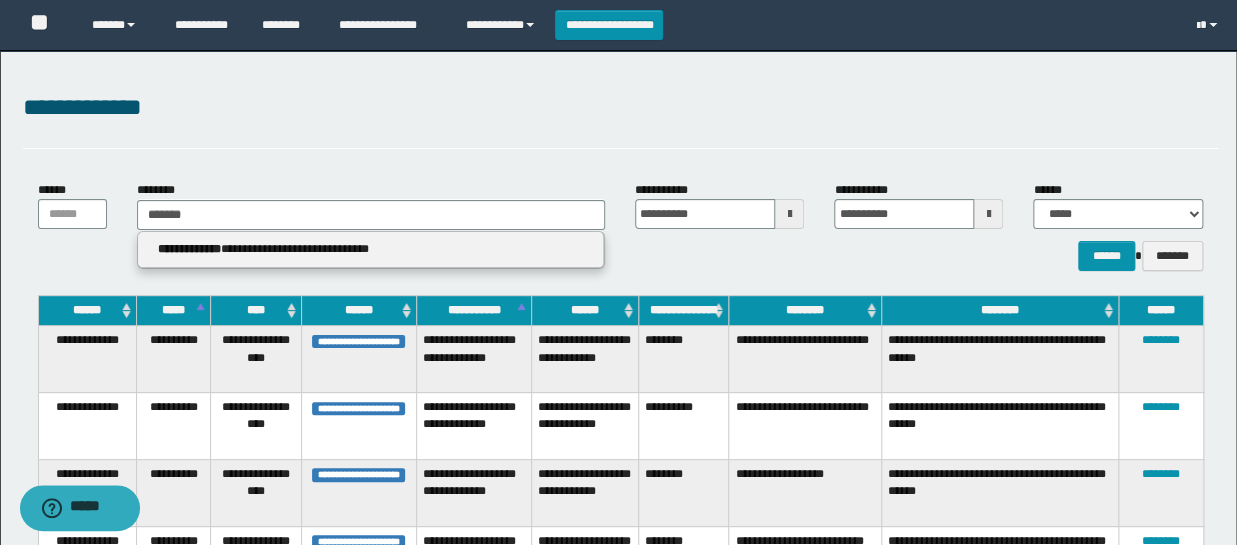 type 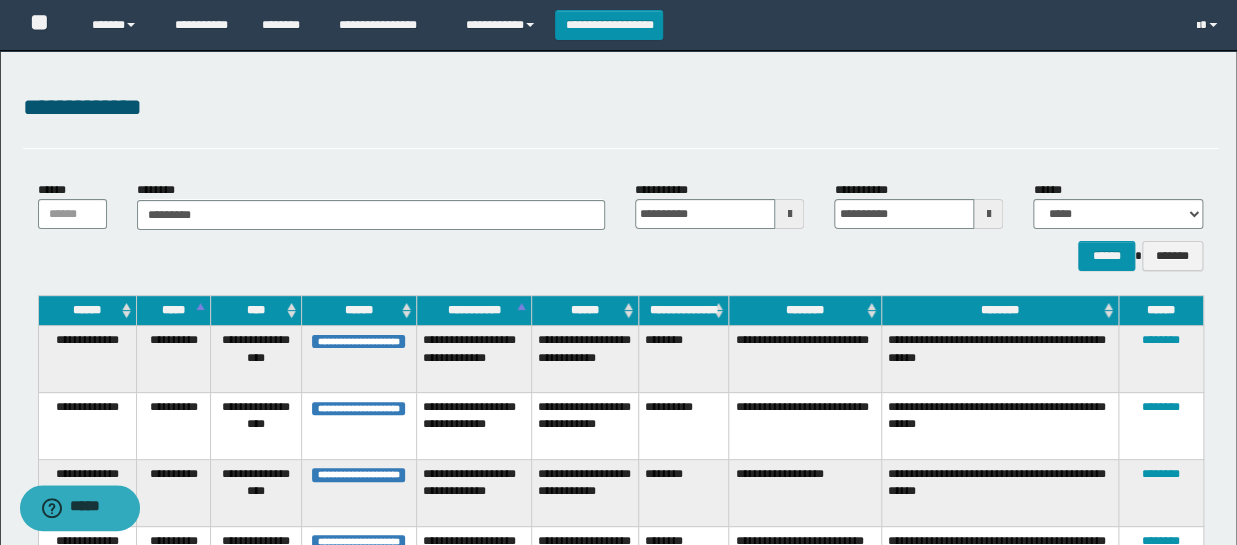 type on "**********" 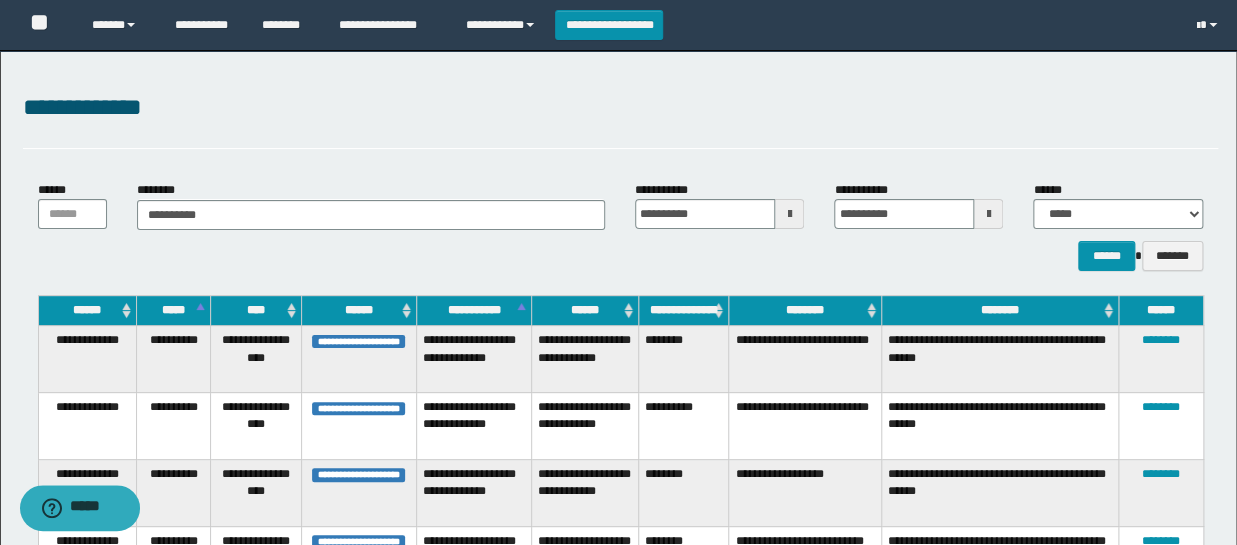 type on "**********" 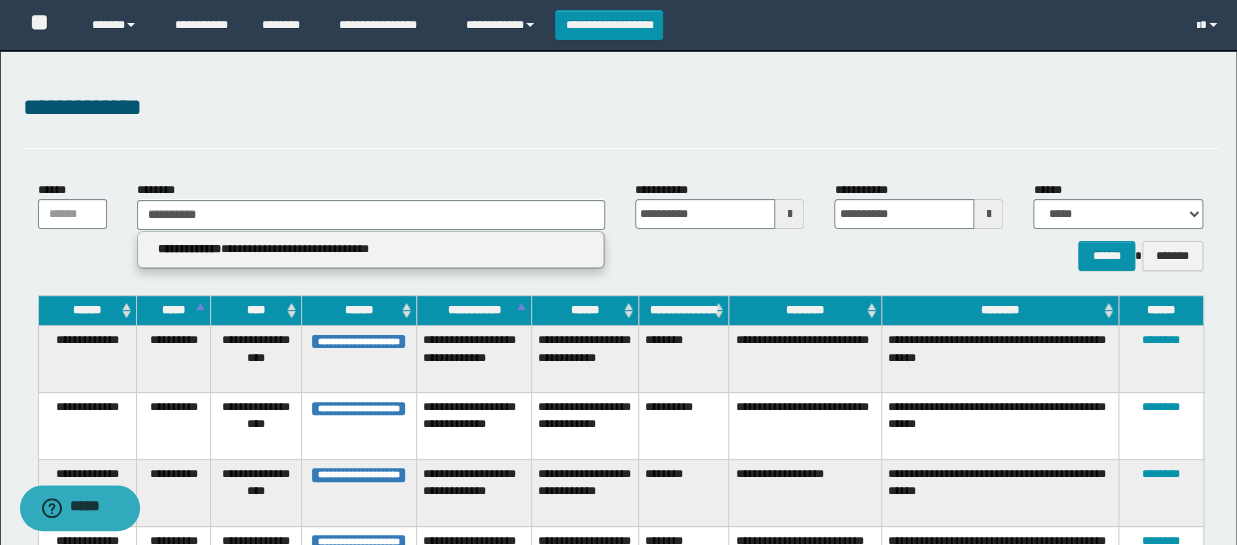 type on "**********" 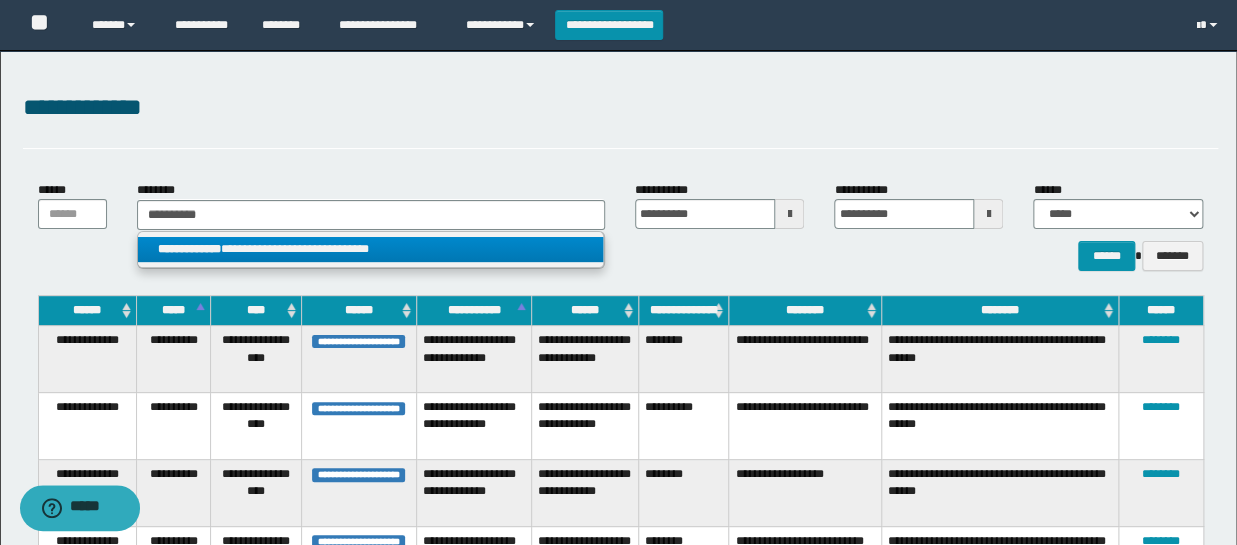 click on "**********" at bounding box center [370, 249] 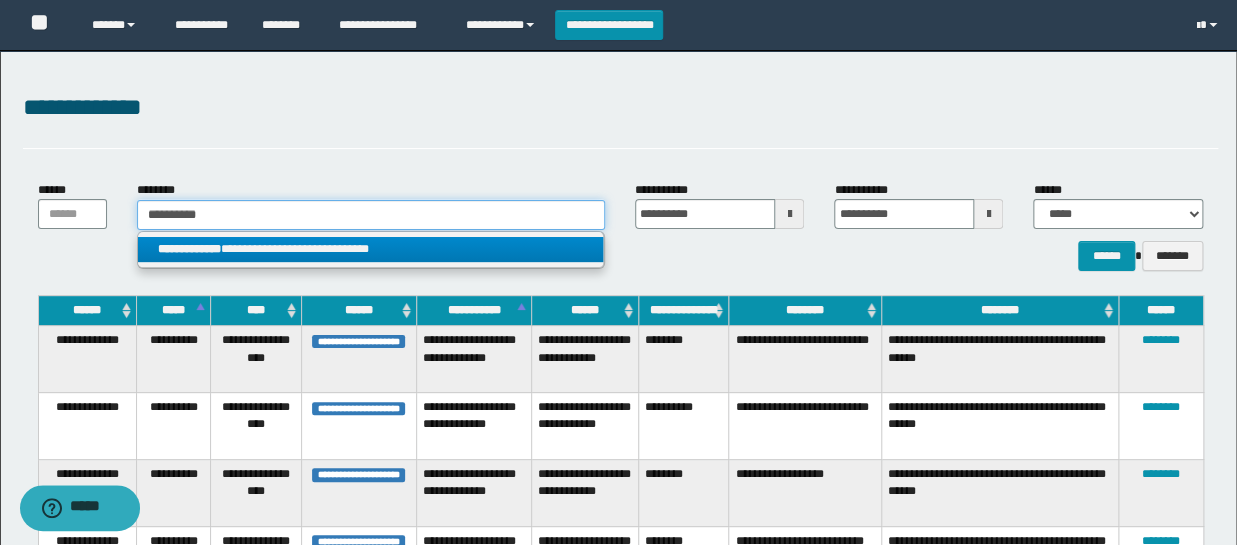 type 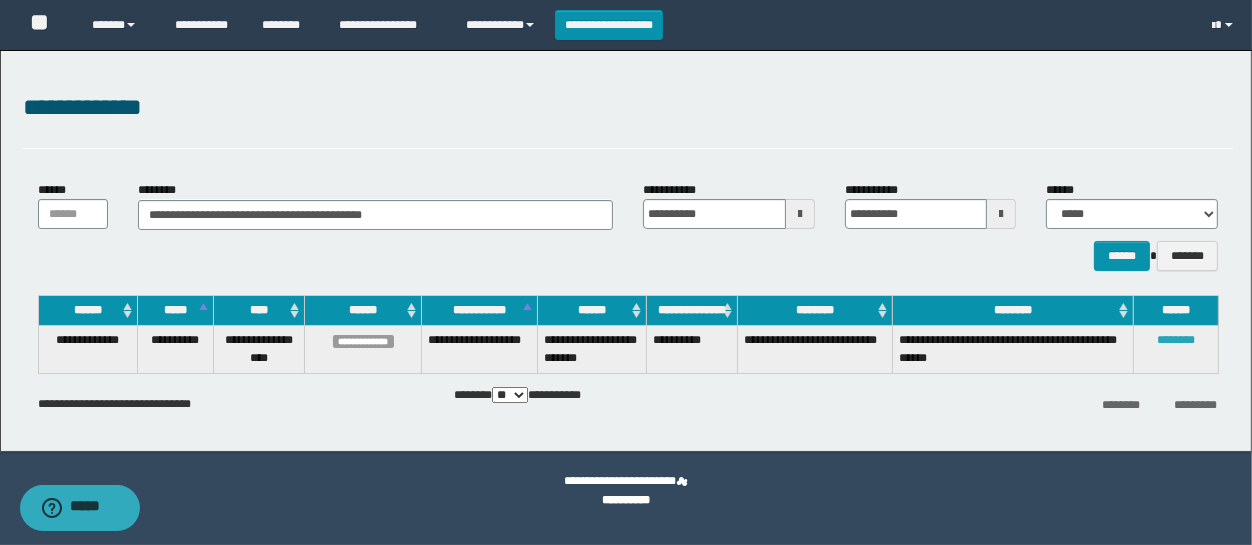 click on "********" at bounding box center [1176, 340] 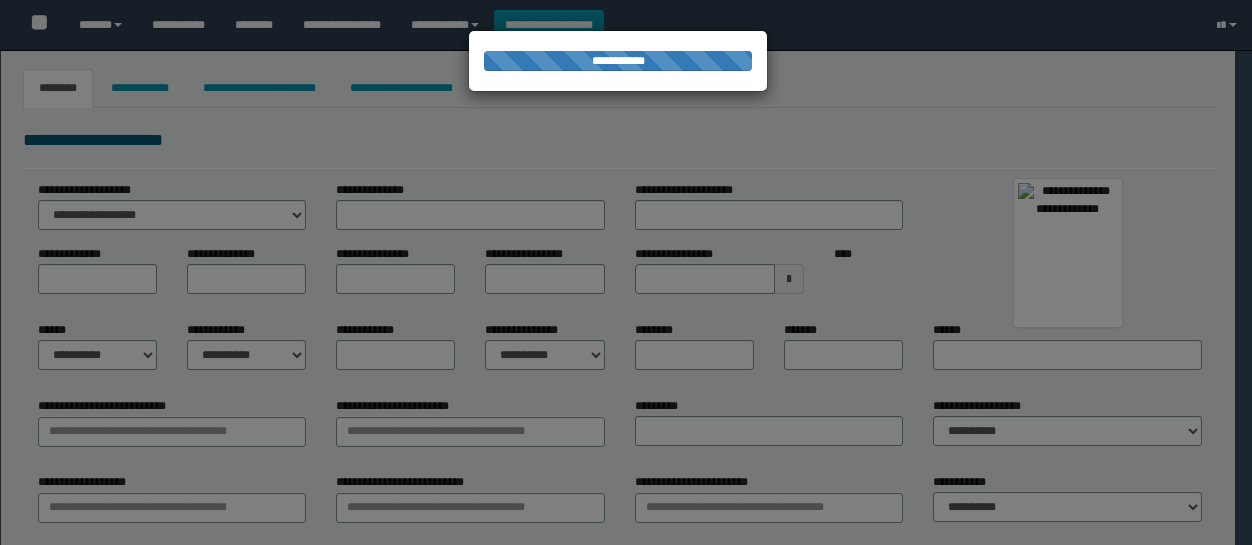 type on "**********" 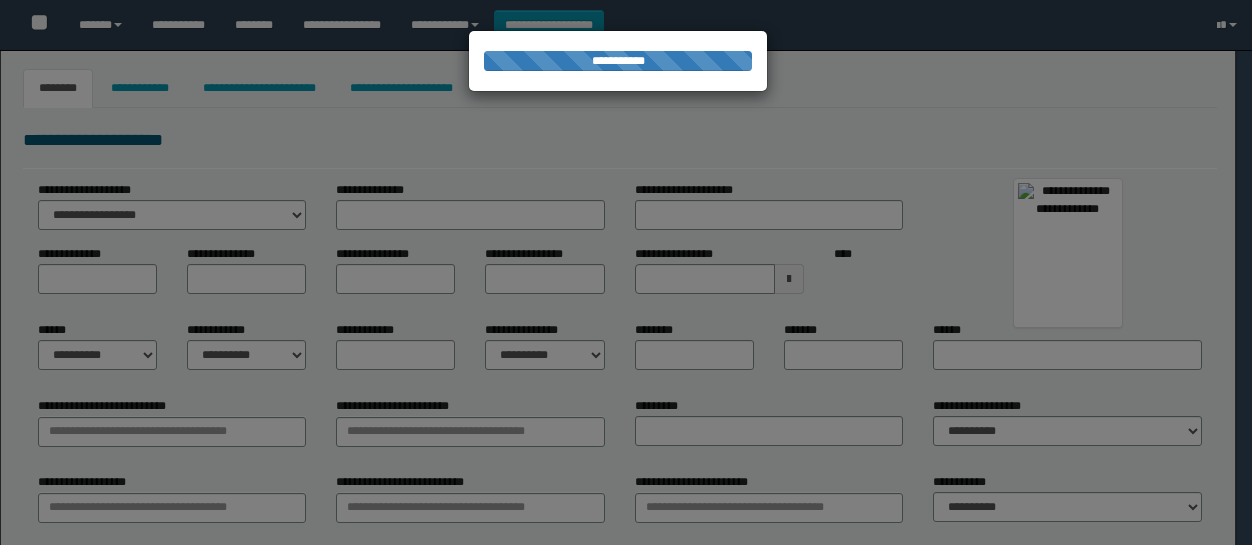 type on "**********" 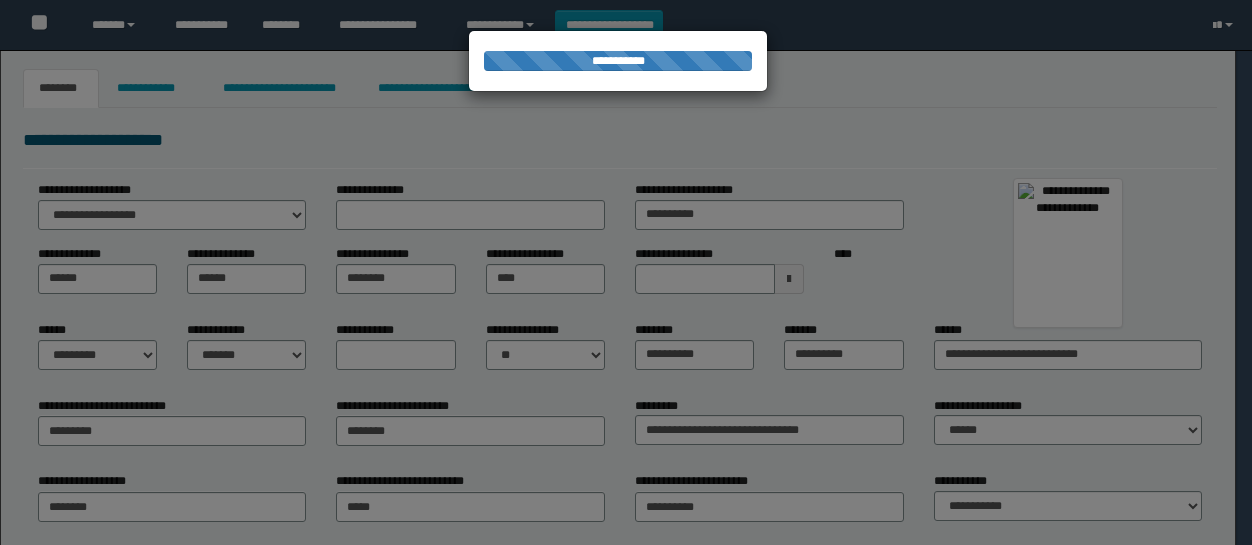 scroll, scrollTop: 0, scrollLeft: 0, axis: both 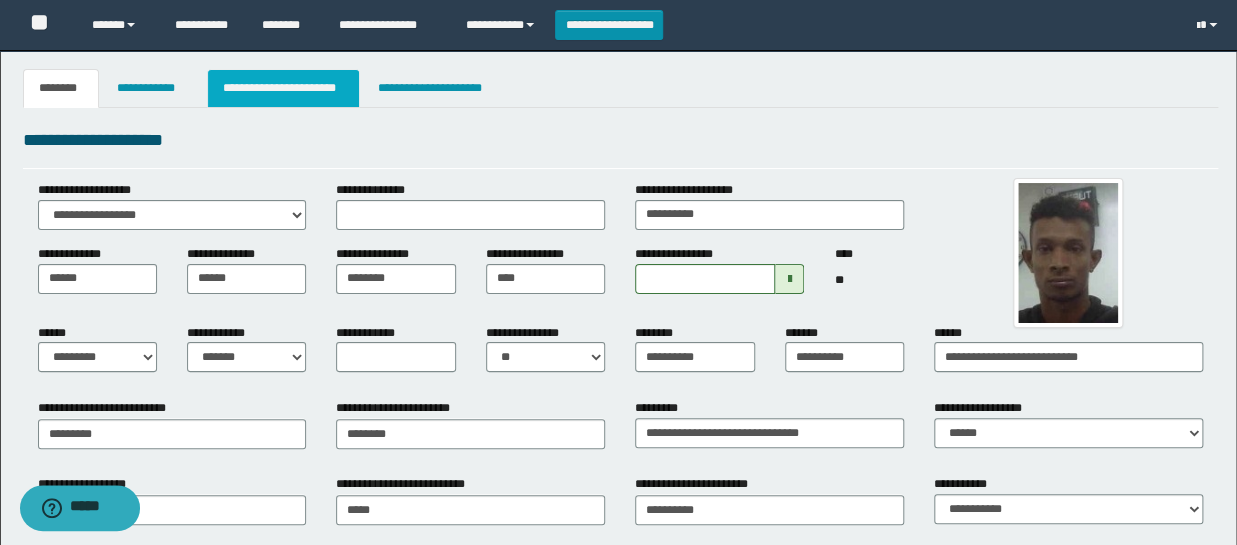 click on "**********" at bounding box center (284, 88) 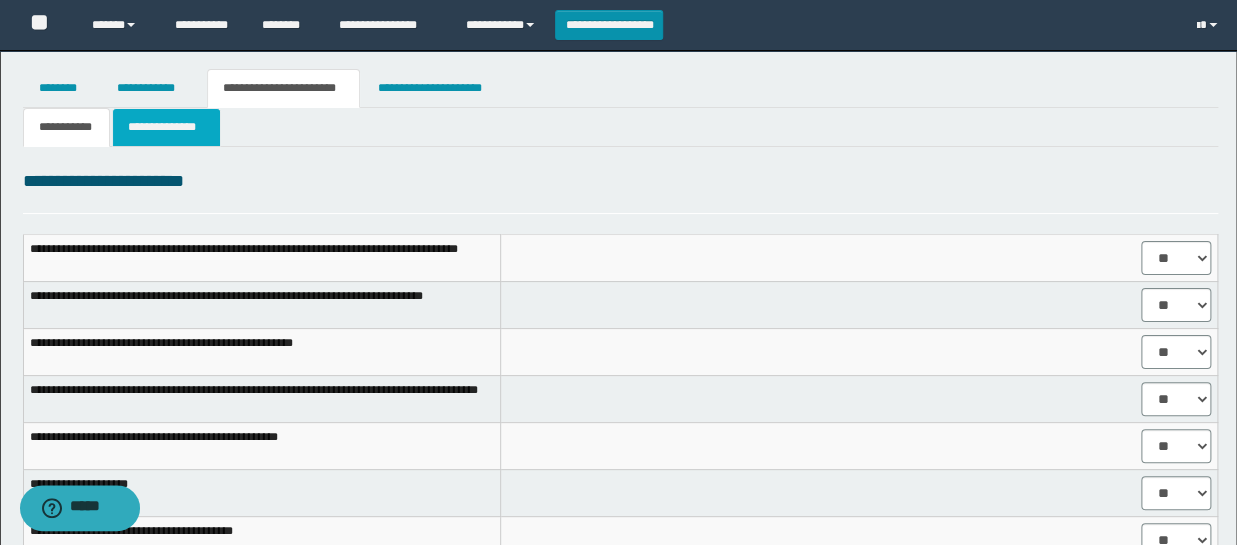 click on "**********" at bounding box center (166, 127) 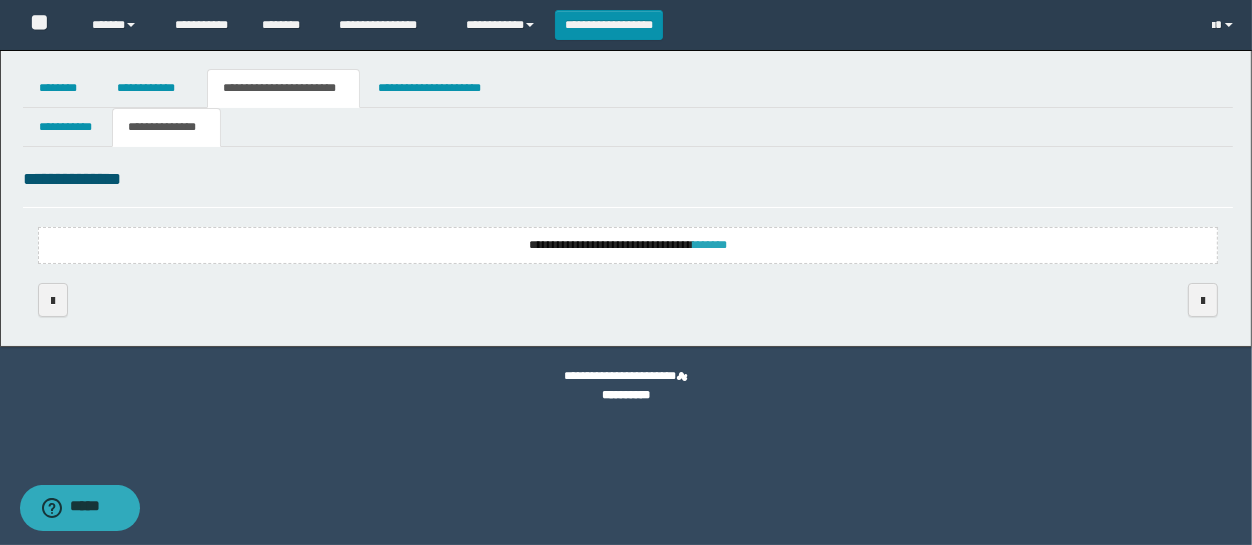 click on "*******" at bounding box center [710, 245] 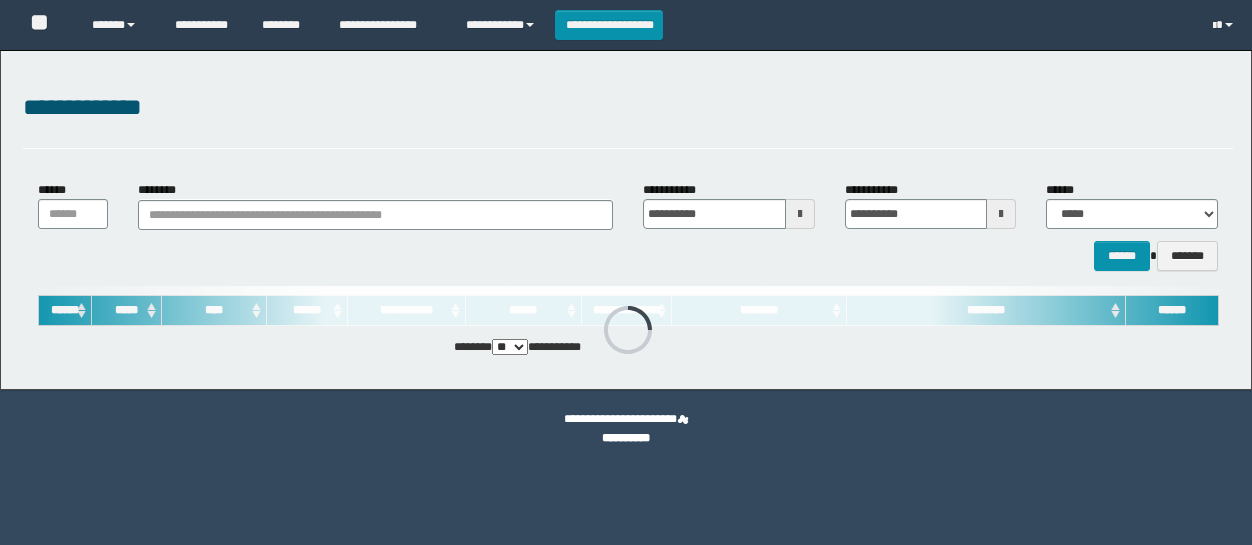 scroll, scrollTop: 0, scrollLeft: 0, axis: both 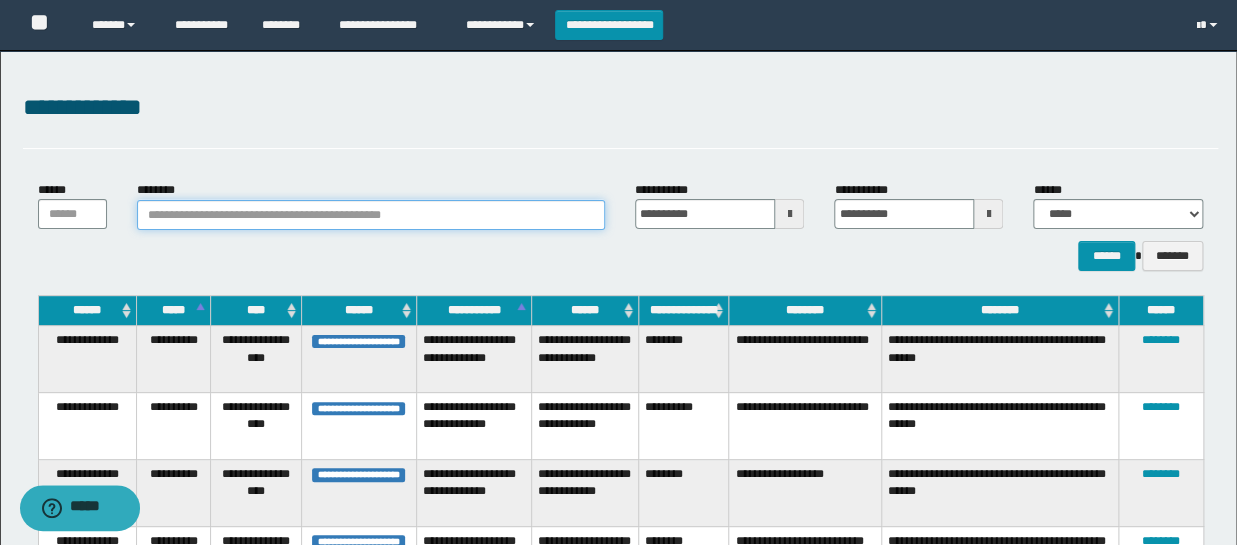 click on "********" at bounding box center [371, 215] 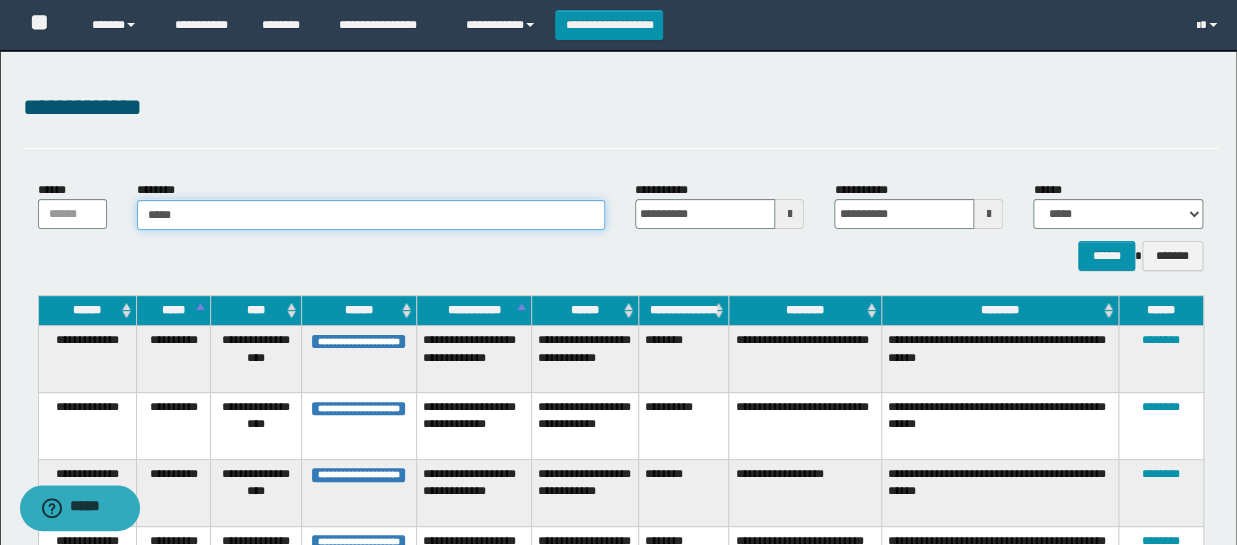 type on "*****" 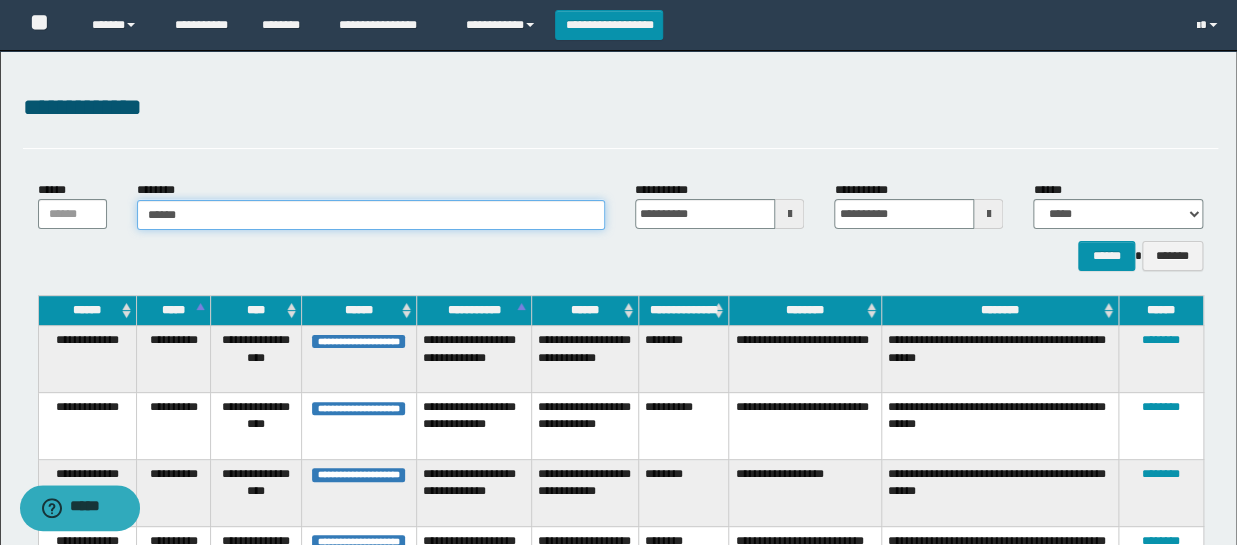 type on "*****" 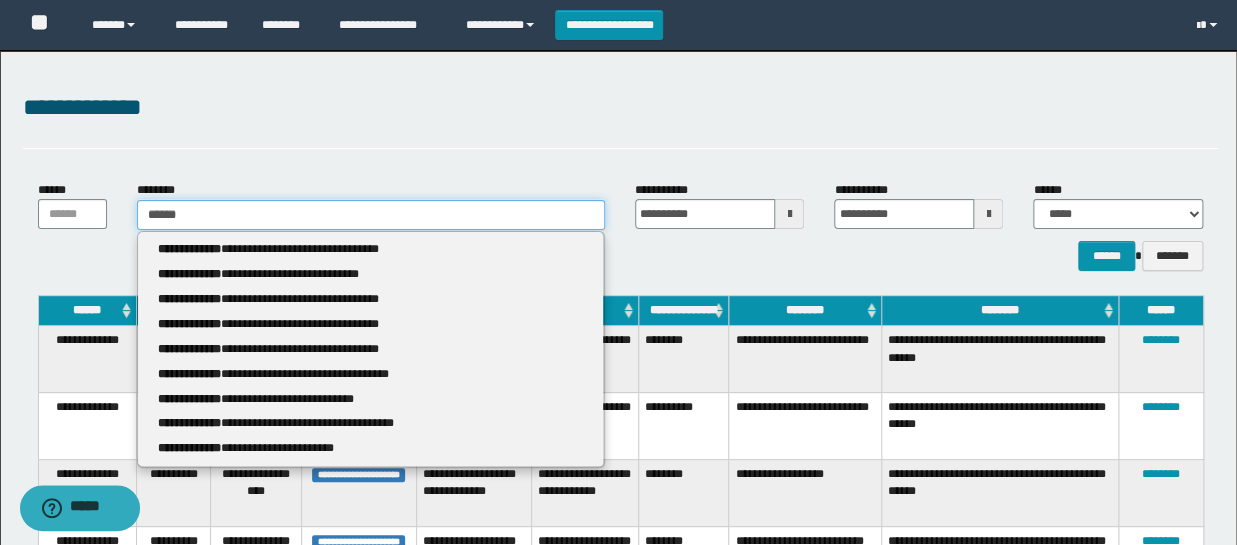 type 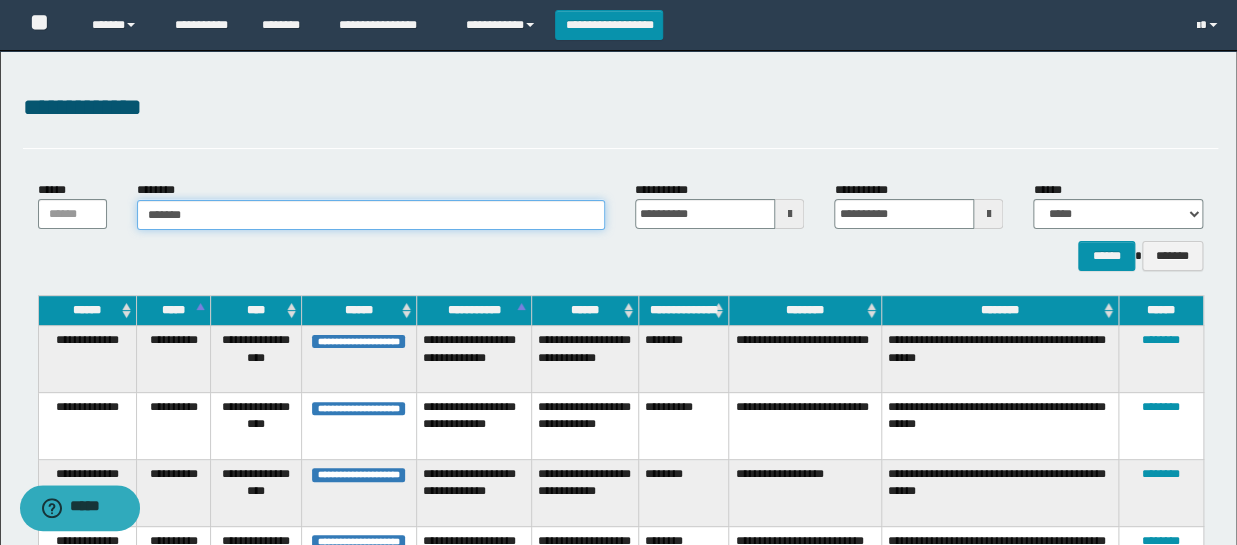 type on "********" 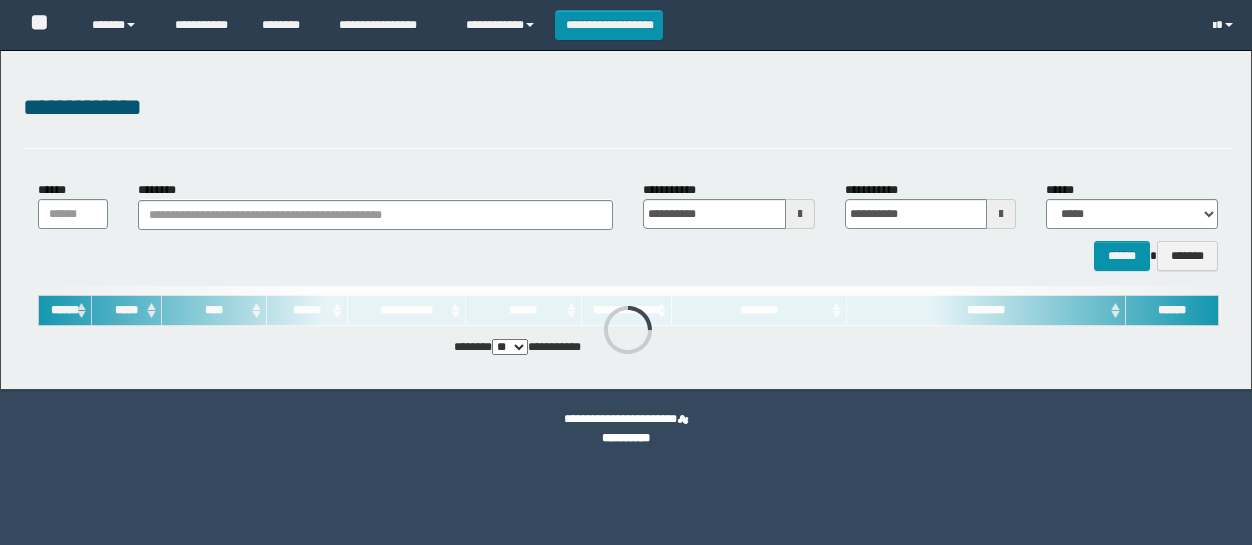 scroll, scrollTop: 0, scrollLeft: 0, axis: both 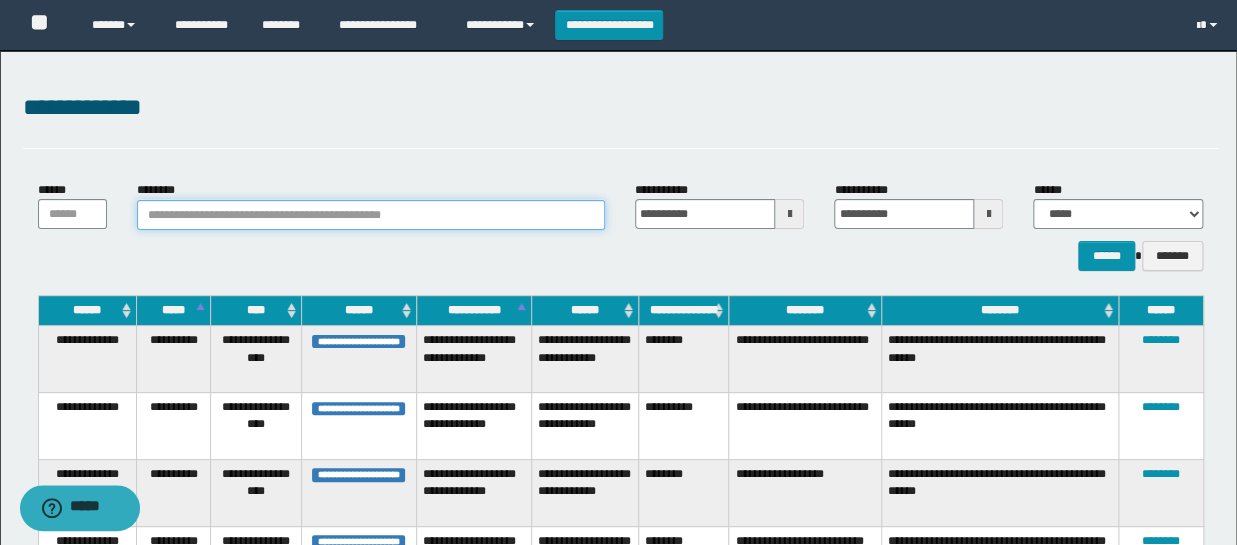 click on "********" at bounding box center [371, 215] 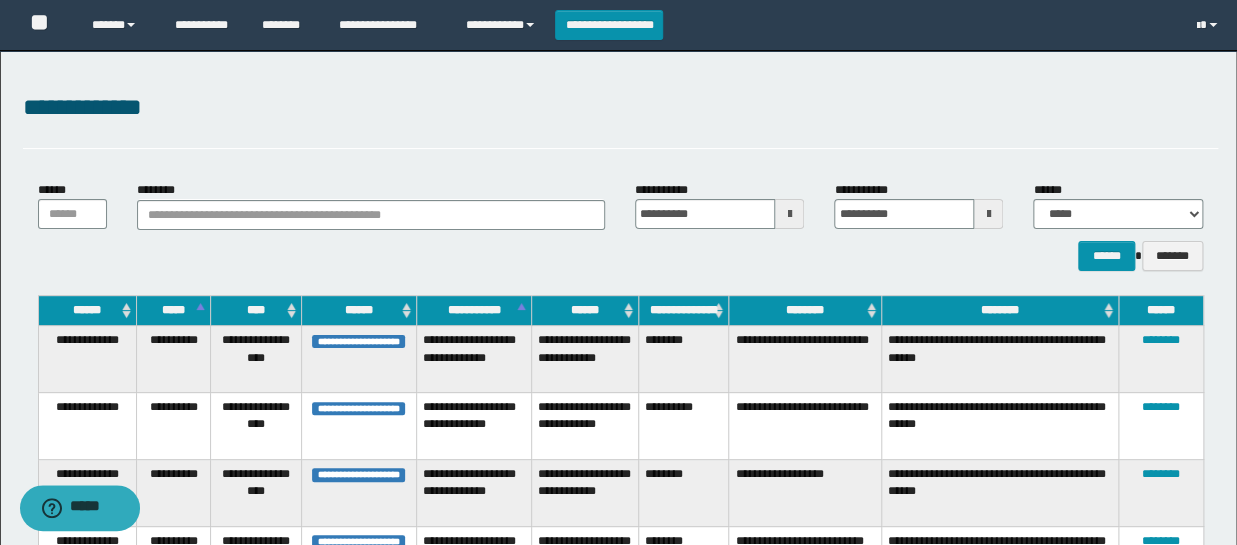 click on "**********" at bounding box center [620, 226] 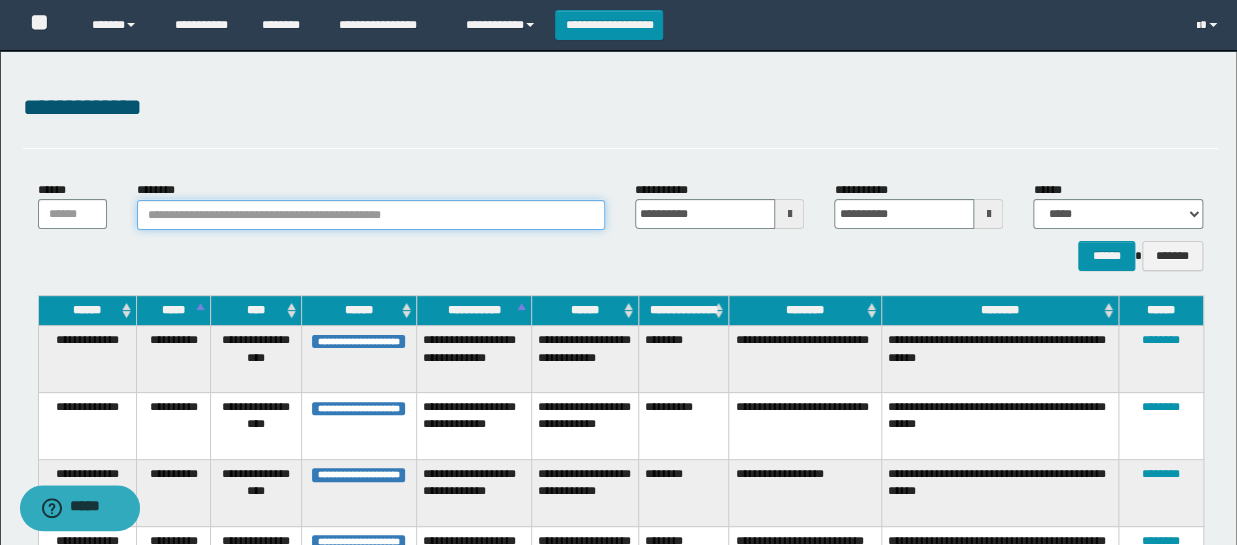 click on "********" at bounding box center [371, 215] 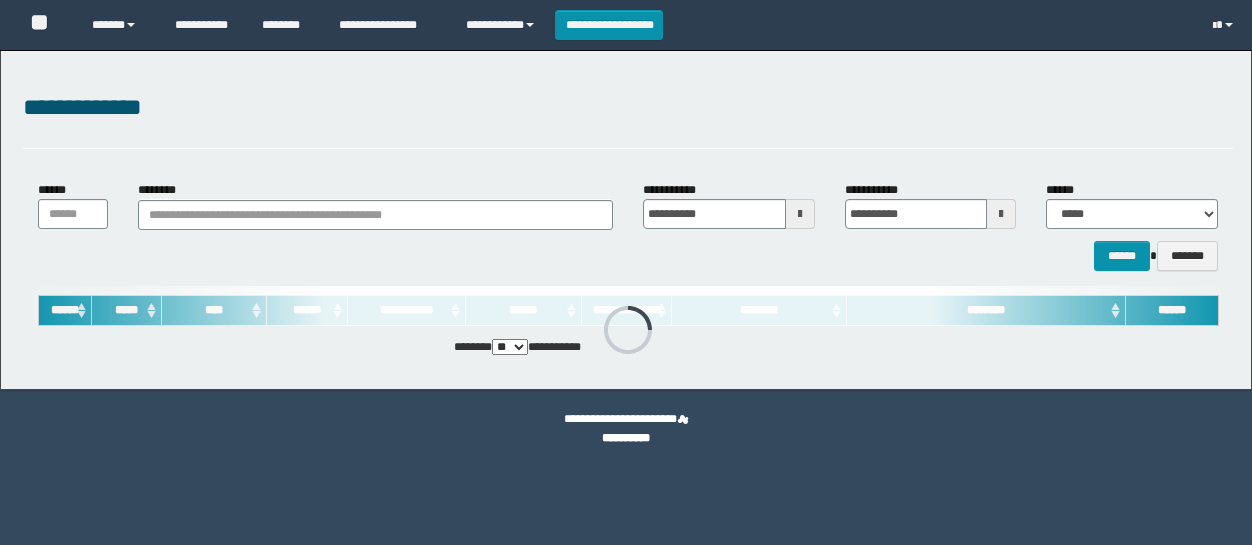 scroll, scrollTop: 0, scrollLeft: 0, axis: both 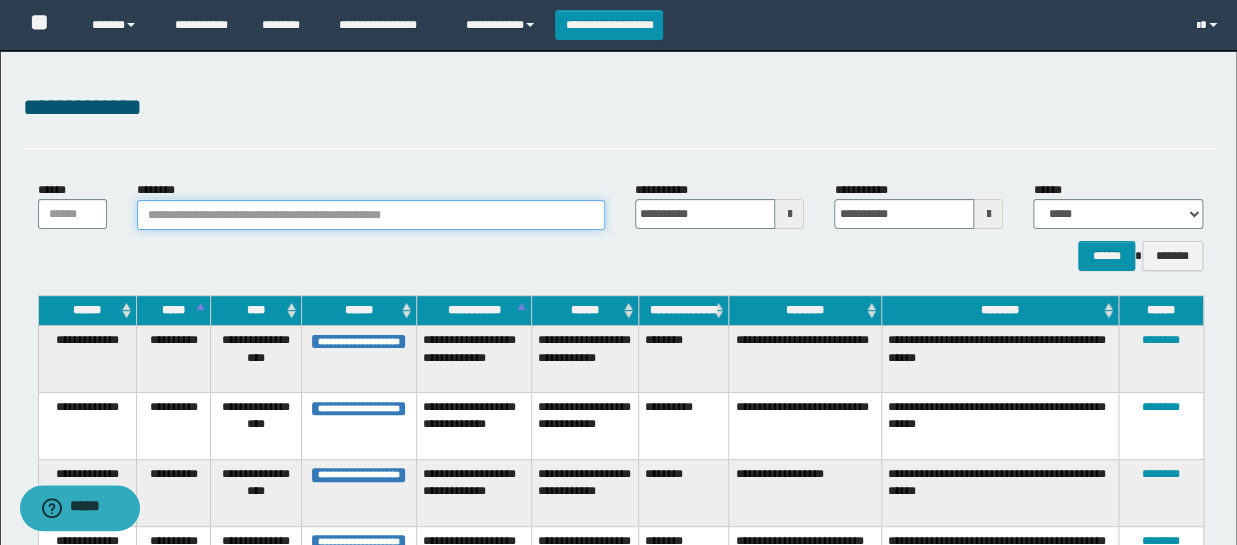 click on "********" at bounding box center (371, 215) 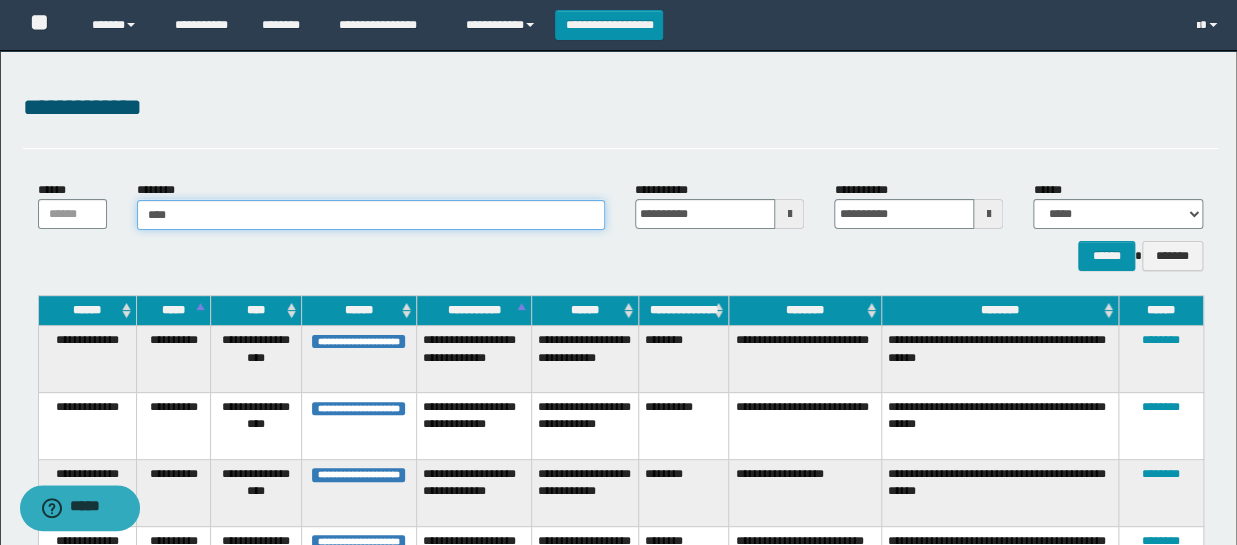 type on "*****" 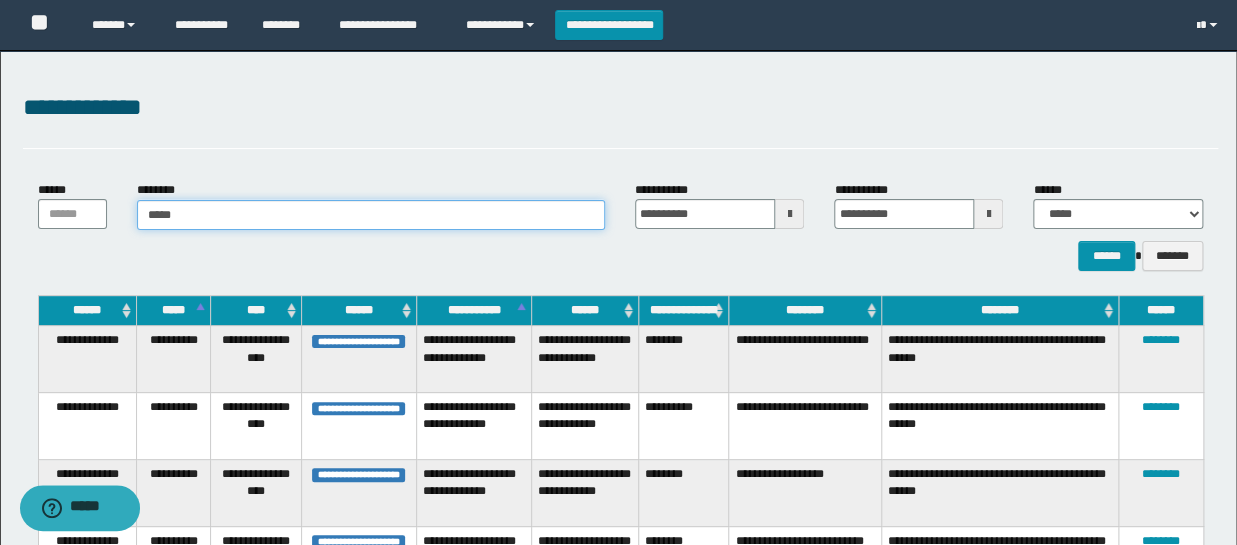 type 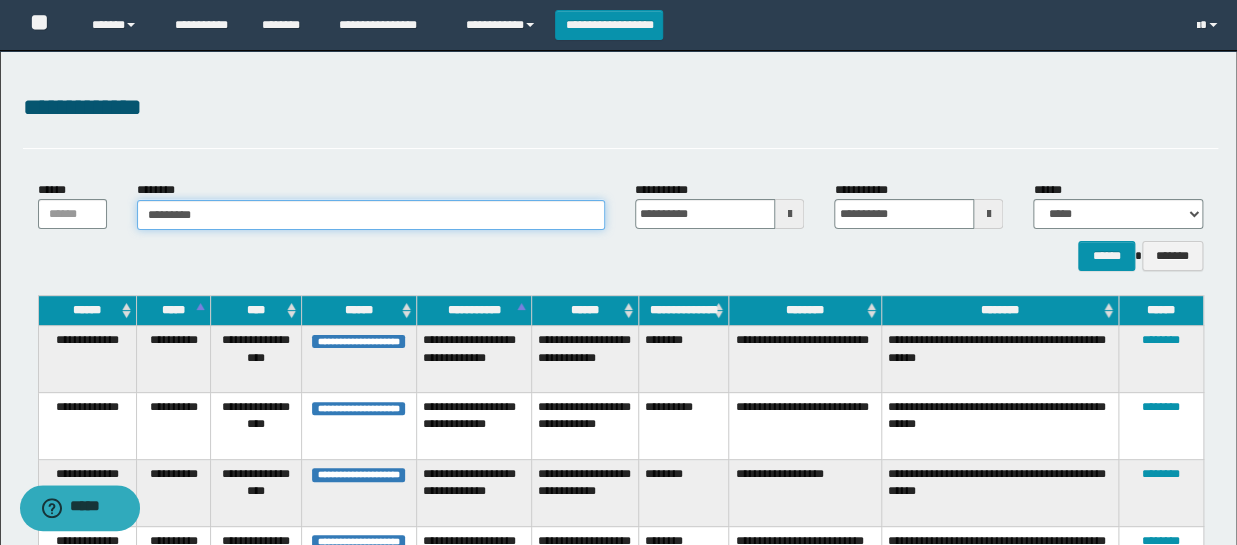 type on "**********" 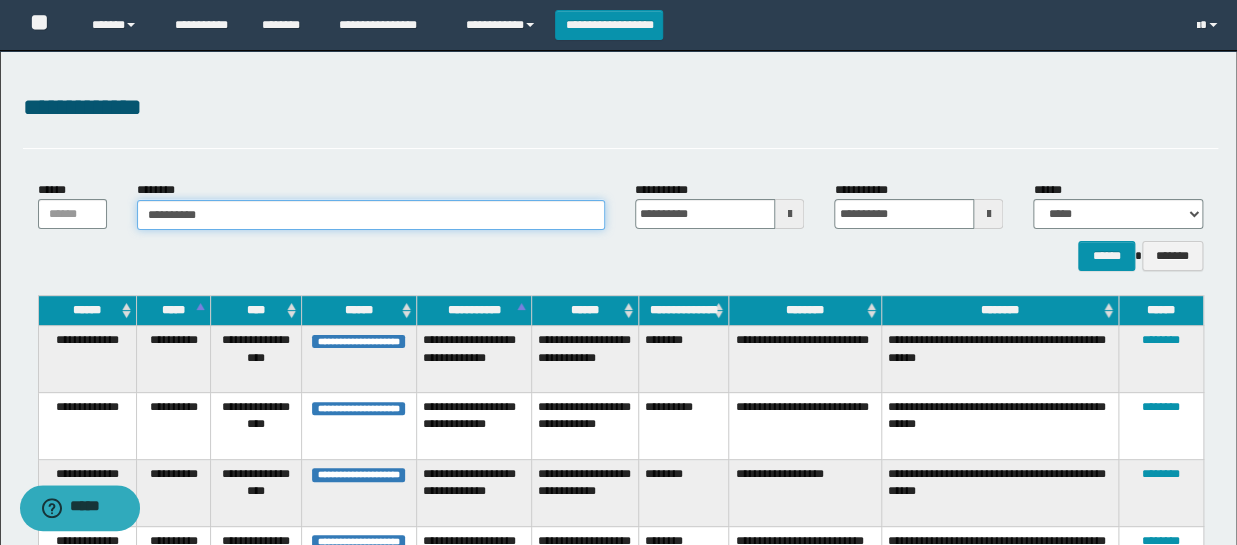 click on "**********" at bounding box center (371, 215) 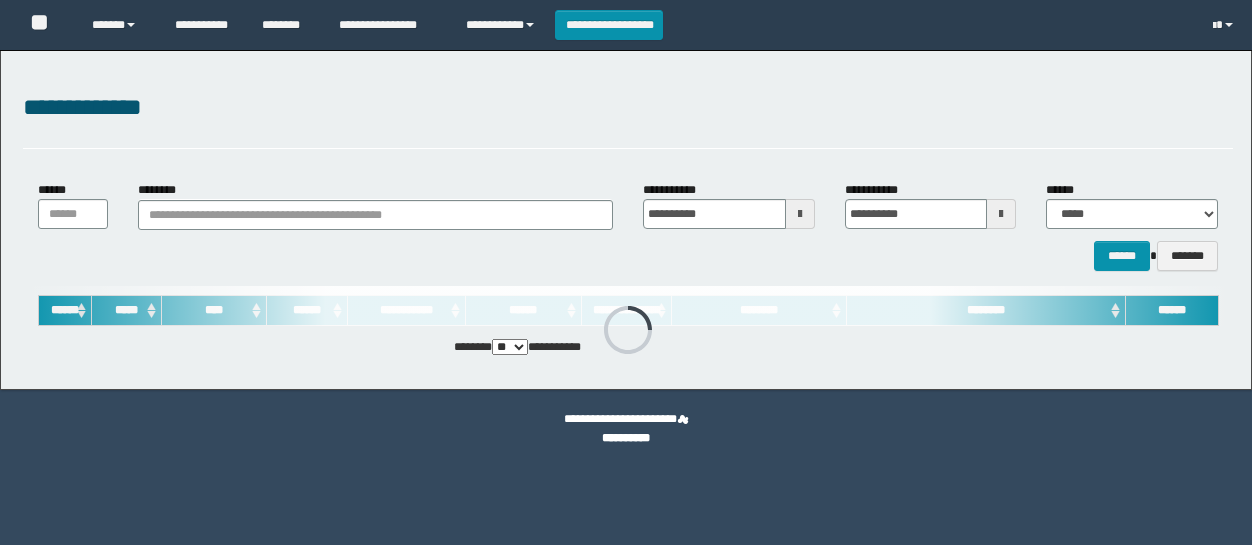 scroll, scrollTop: 0, scrollLeft: 0, axis: both 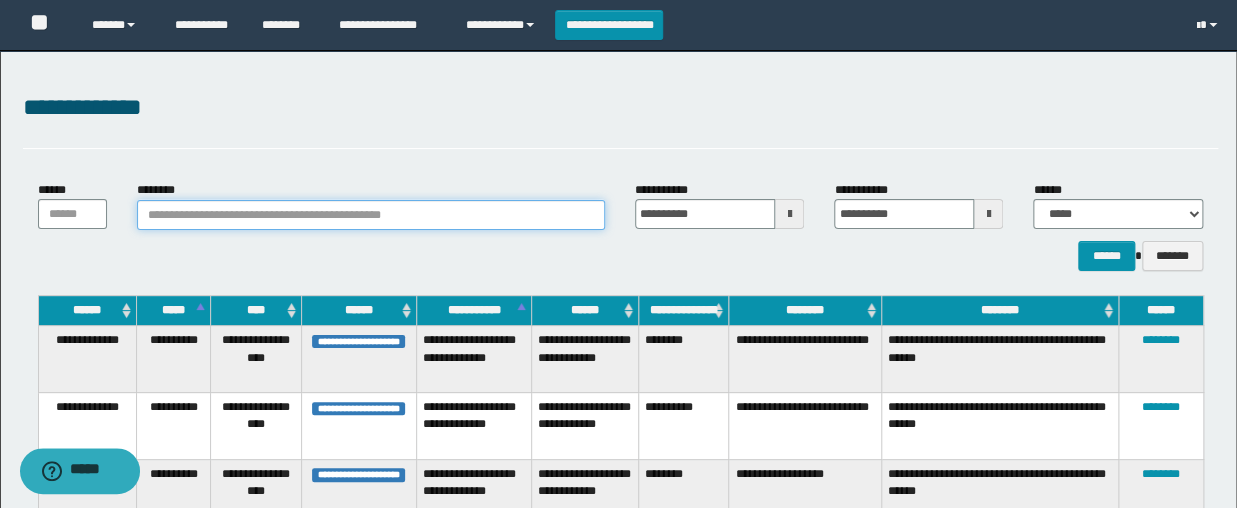 click on "********" at bounding box center [371, 215] 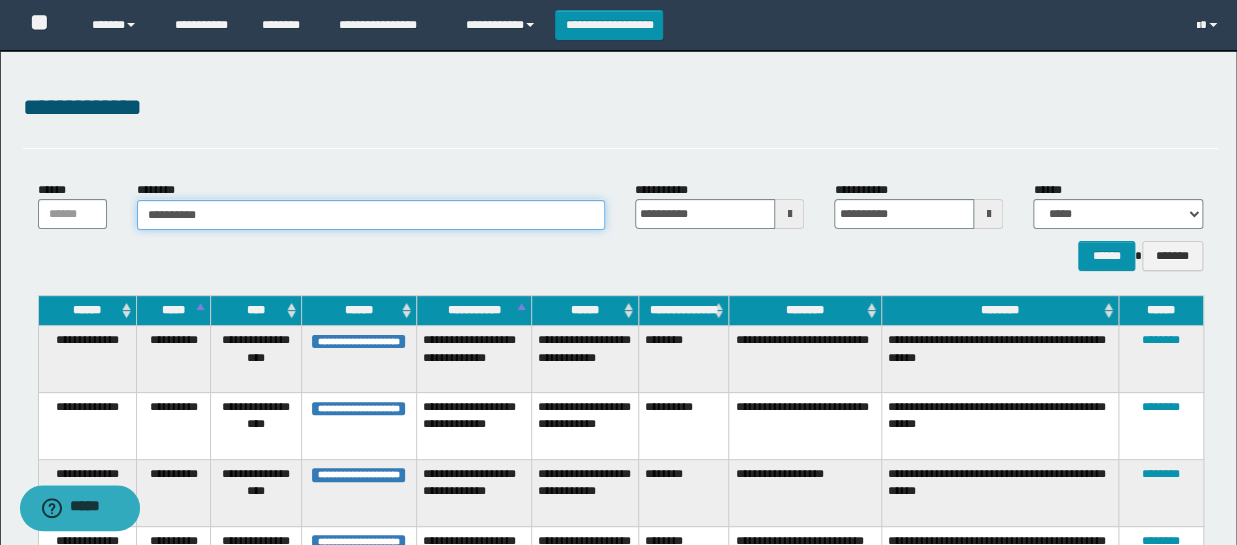 type on "**********" 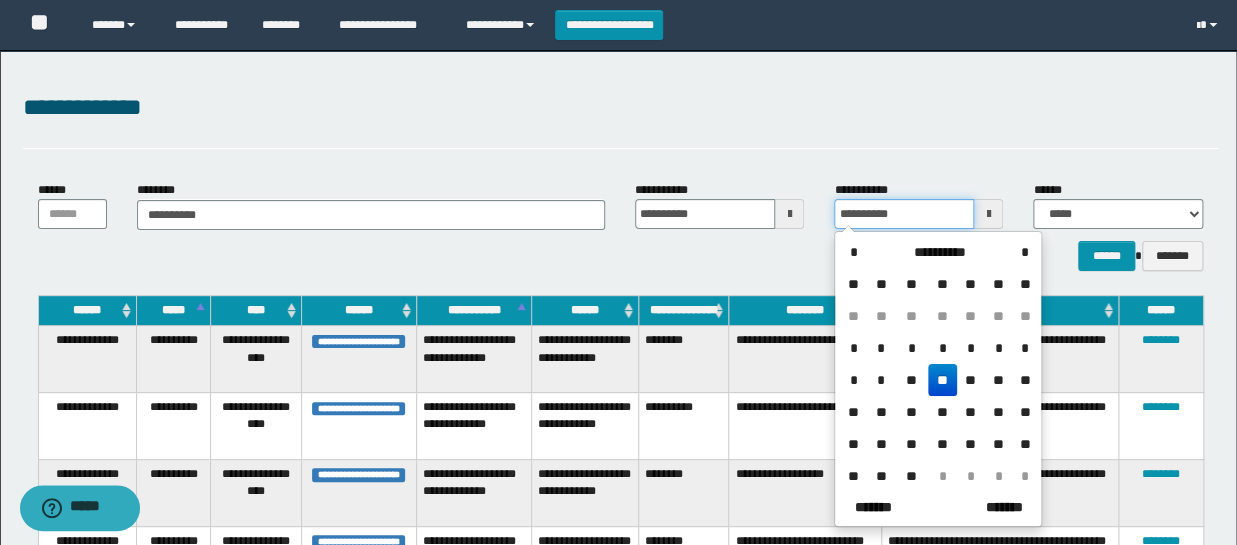 type on "**********" 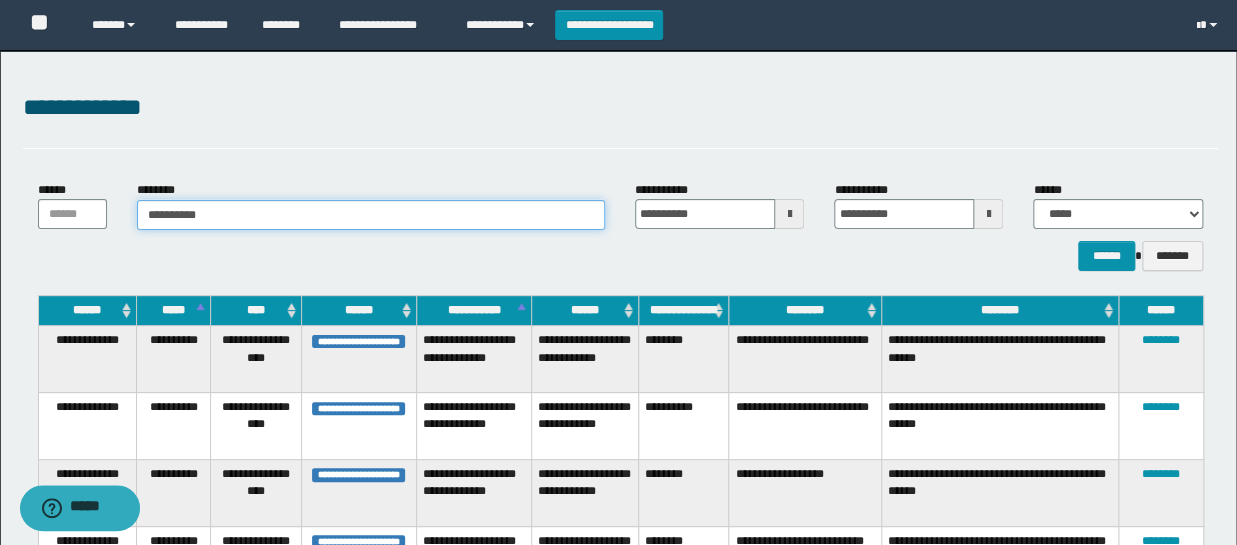 click on "**********" at bounding box center [371, 215] 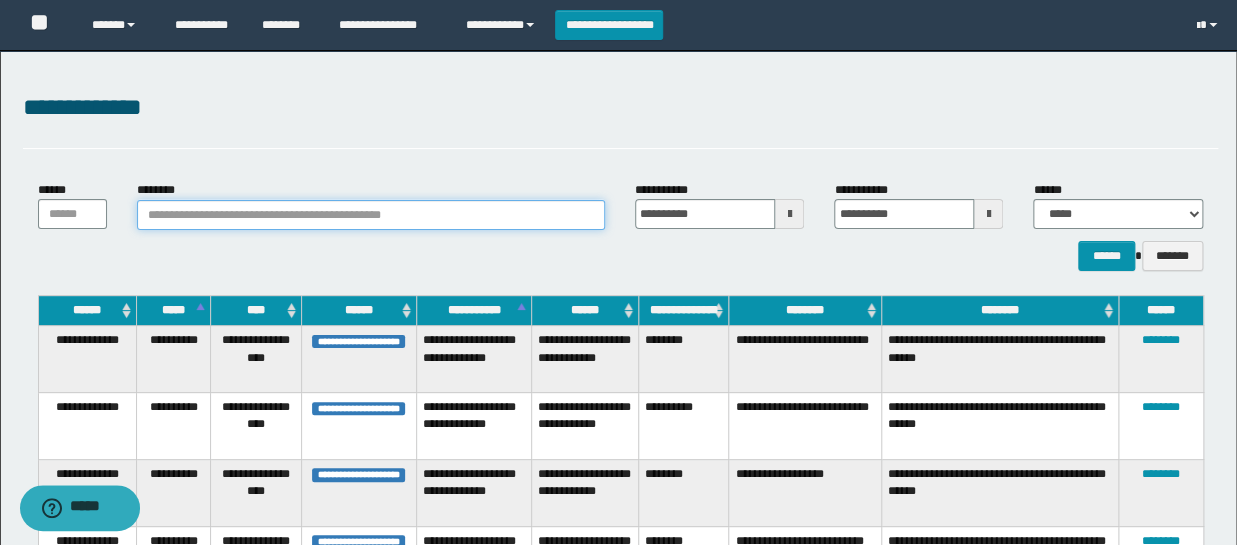 type 